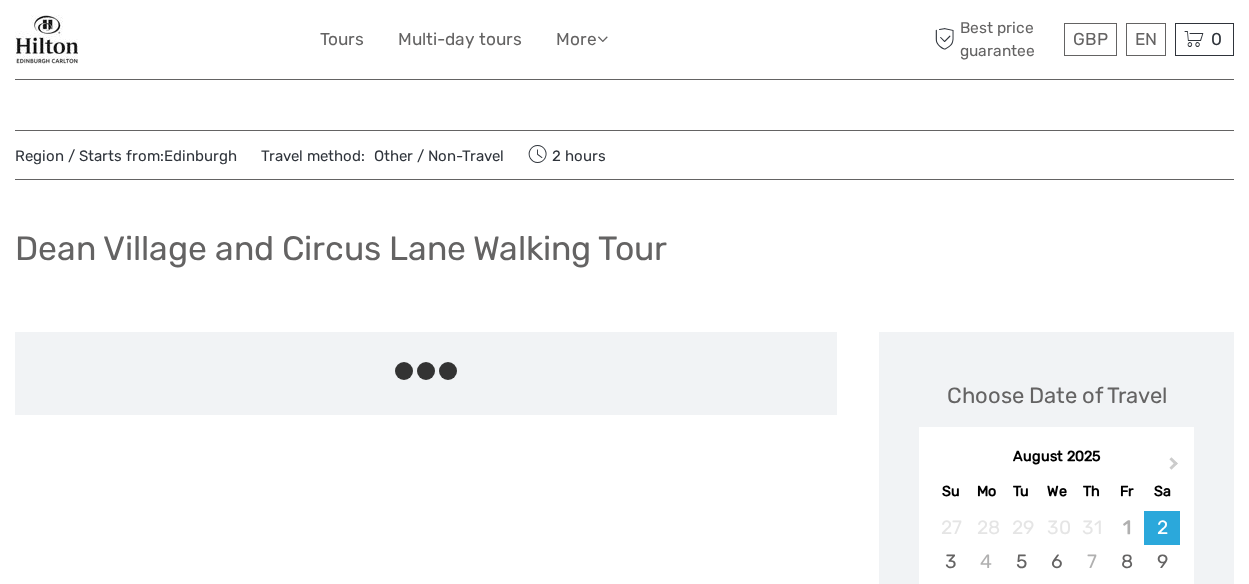 scroll, scrollTop: 0, scrollLeft: 0, axis: both 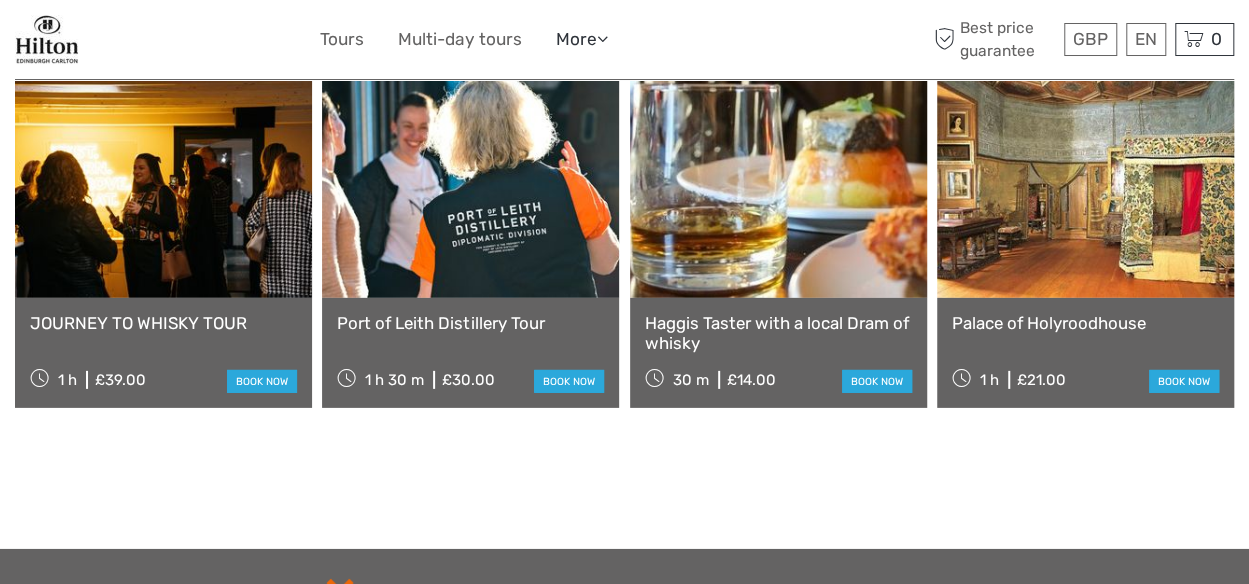 click at bounding box center [602, 38] 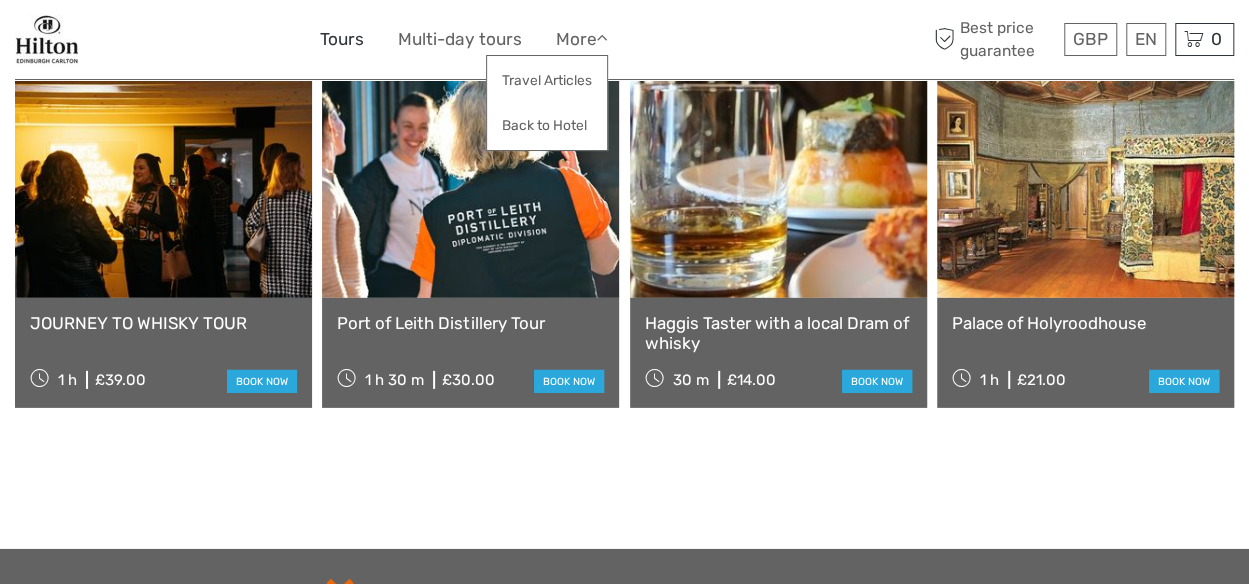 click on "Tours" at bounding box center [342, 39] 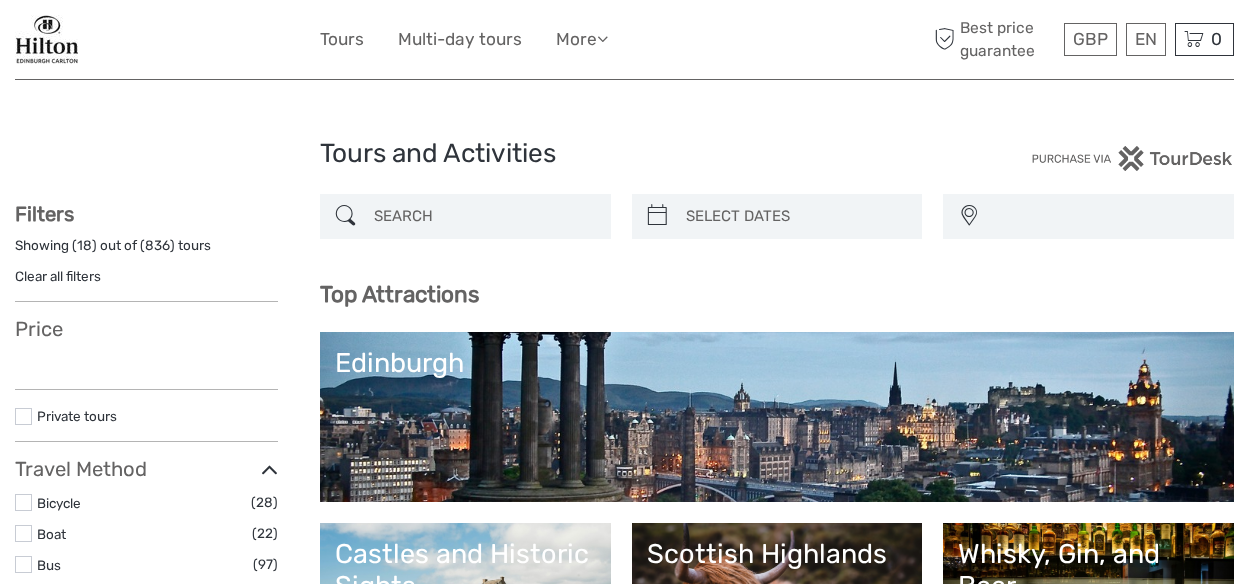 scroll, scrollTop: 0, scrollLeft: 0, axis: both 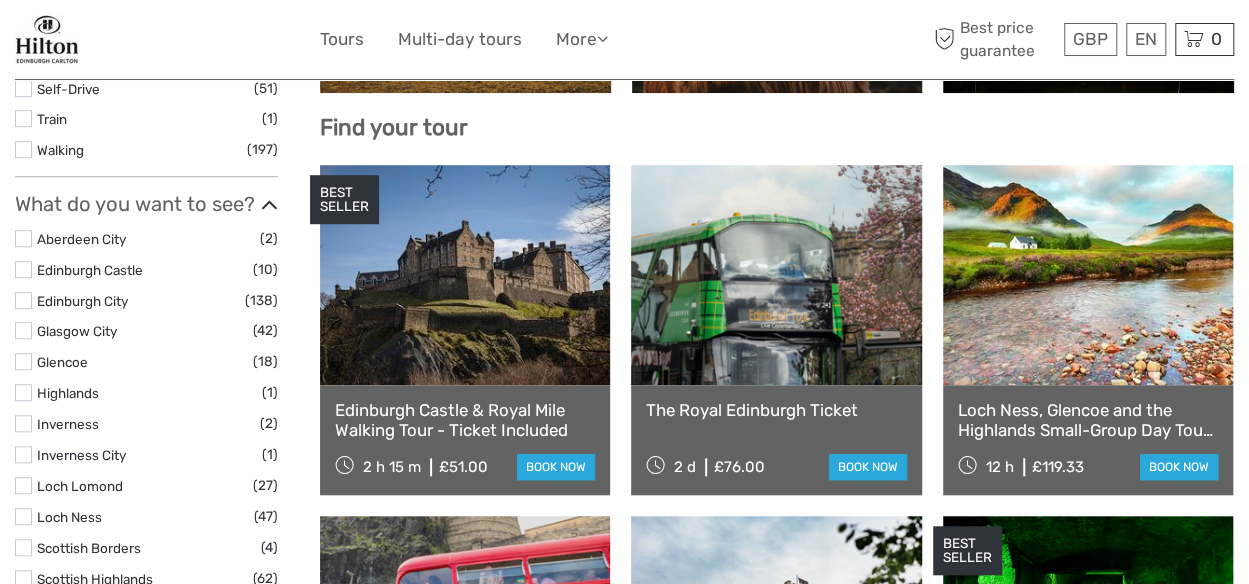 select 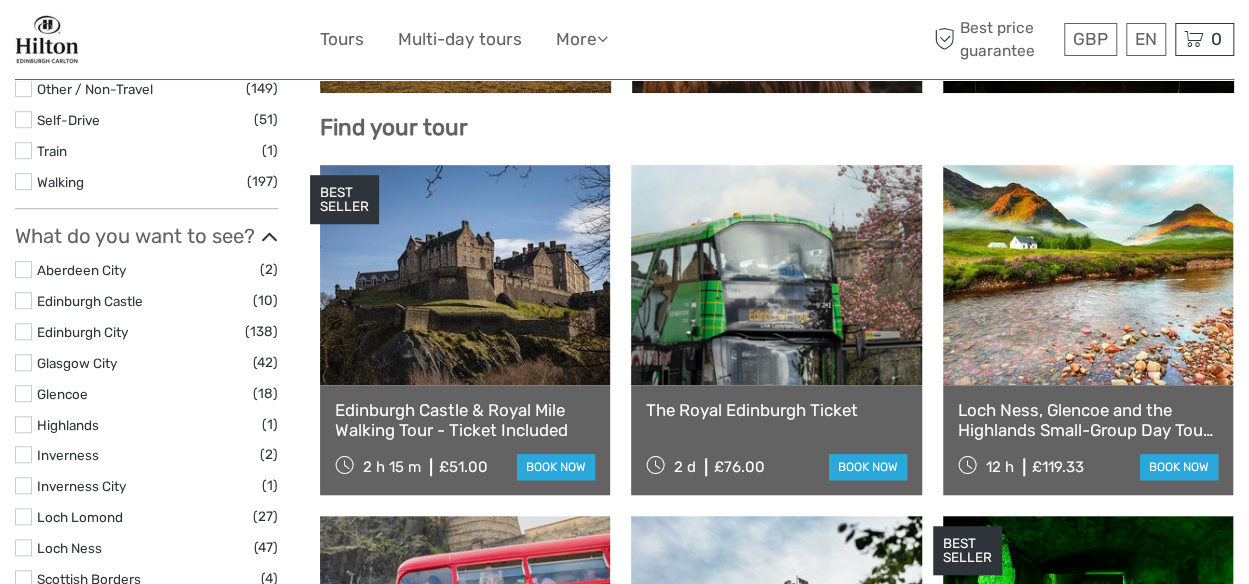 scroll, scrollTop: 630, scrollLeft: 0, axis: vertical 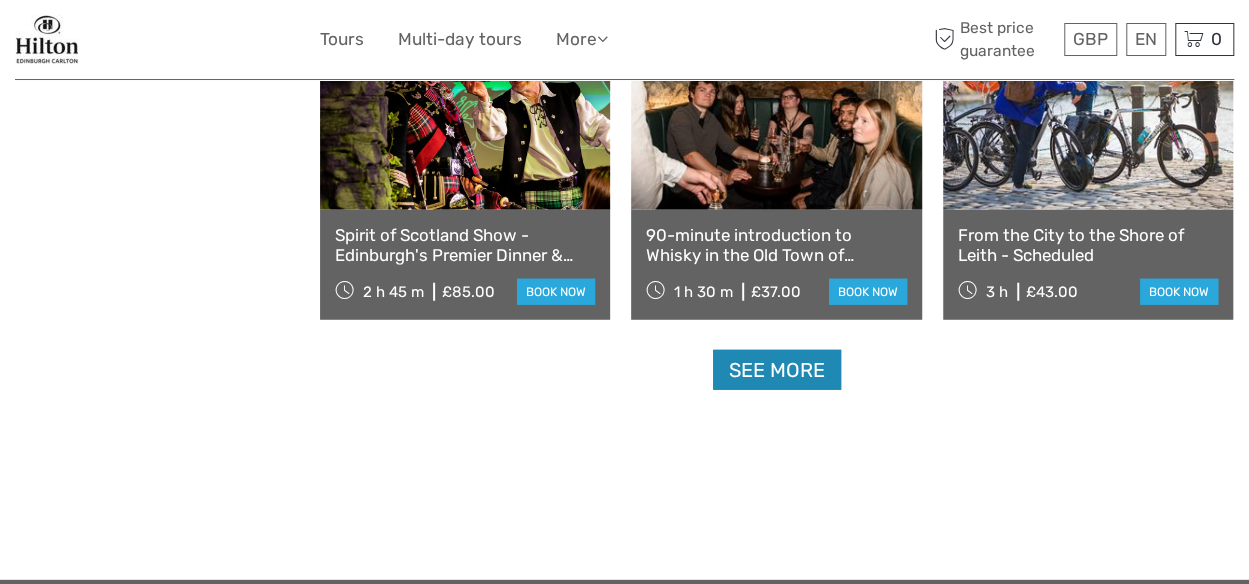 click on "See more" at bounding box center [777, 370] 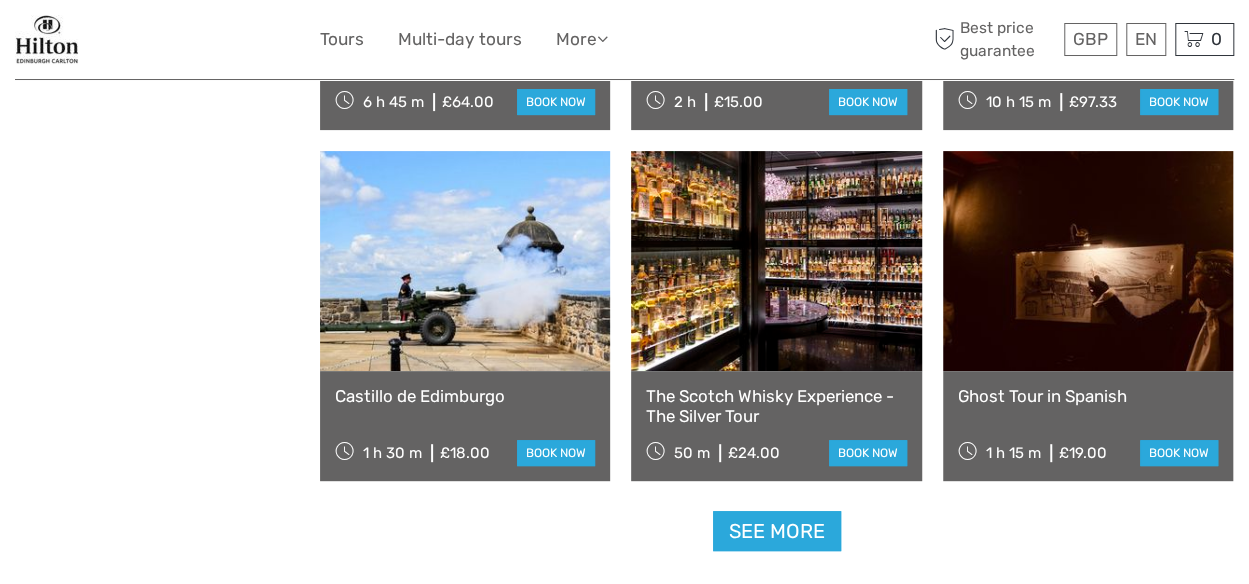 scroll, scrollTop: 4130, scrollLeft: 0, axis: vertical 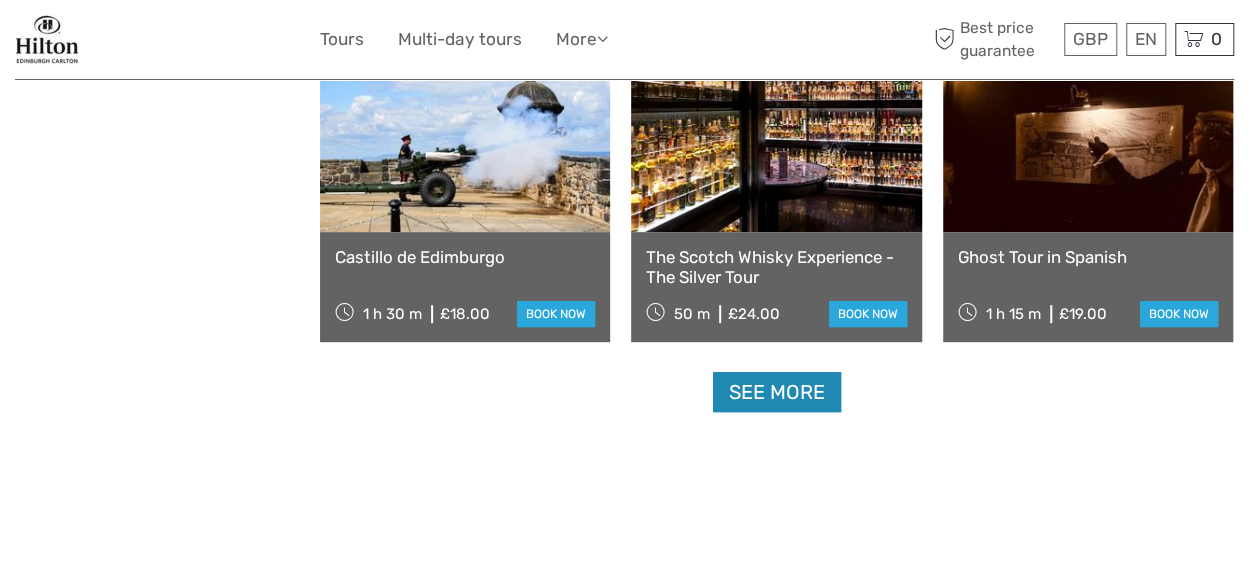 click on "See more" at bounding box center (777, 392) 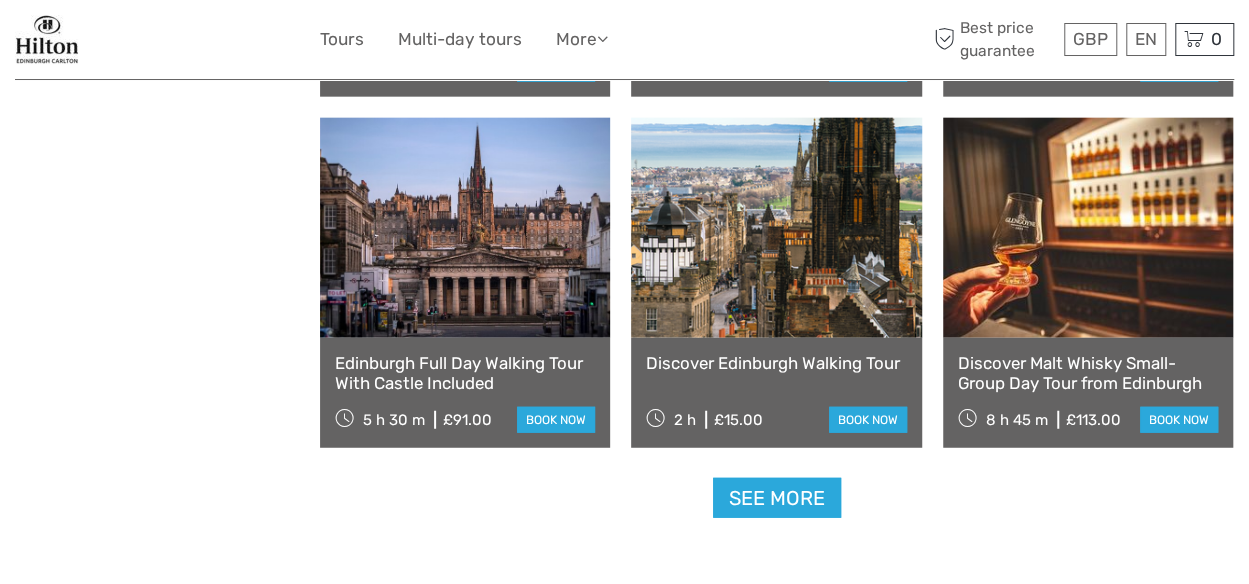 scroll, scrollTop: 6230, scrollLeft: 0, axis: vertical 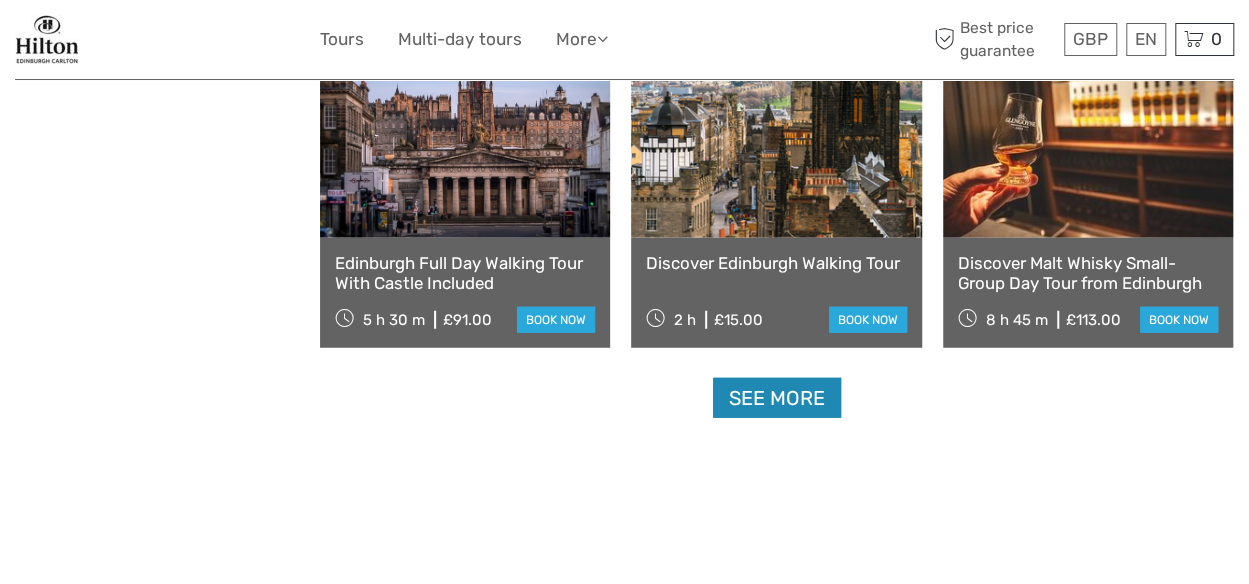 click on "See more" at bounding box center (777, 398) 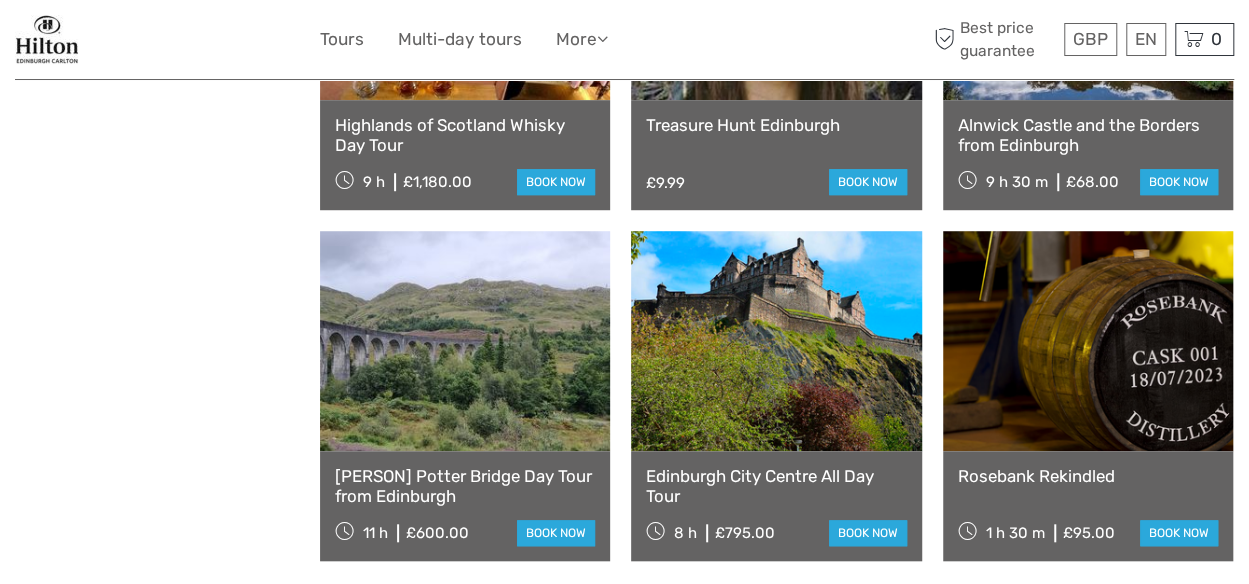 scroll, scrollTop: 8230, scrollLeft: 0, axis: vertical 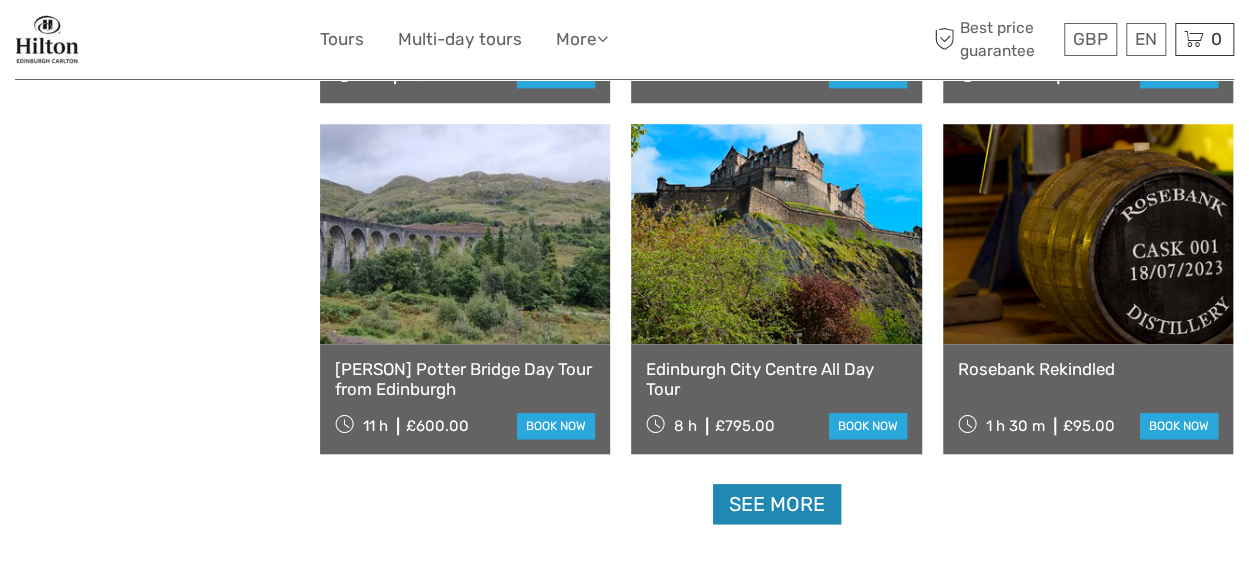 click on "See more" at bounding box center [777, 504] 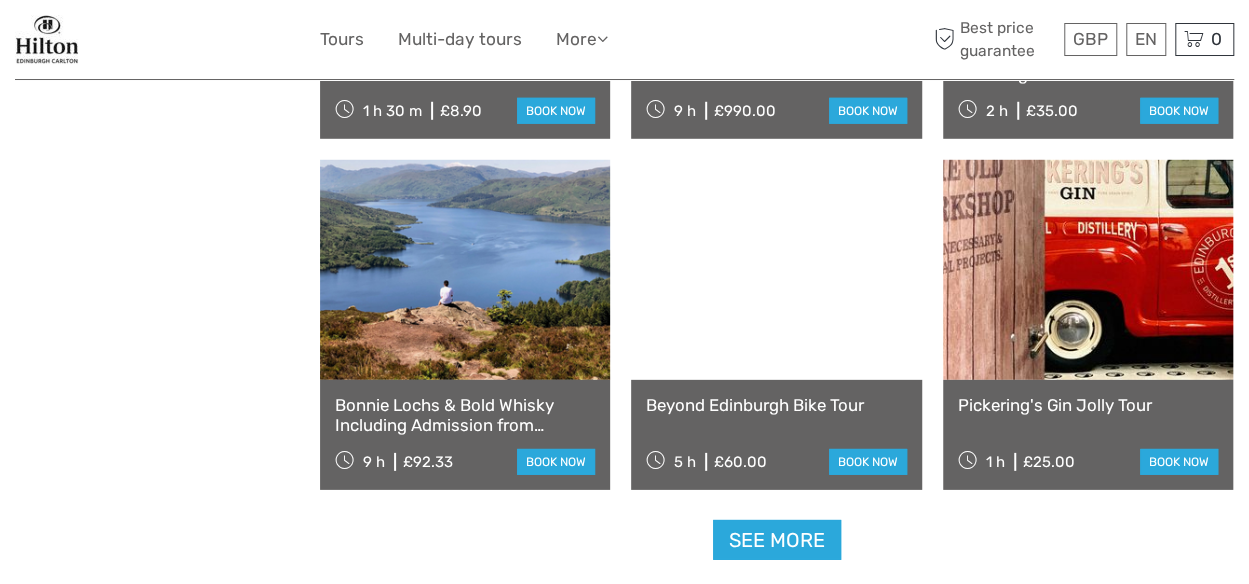 scroll, scrollTop: 10330, scrollLeft: 0, axis: vertical 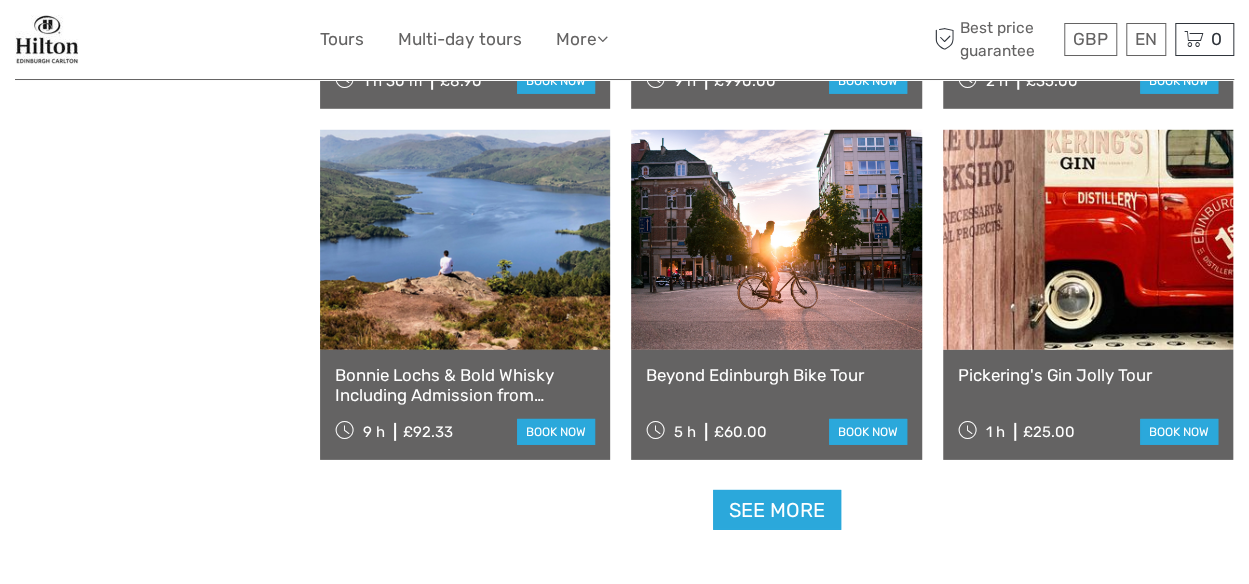 click on "See more" at bounding box center (777, 510) 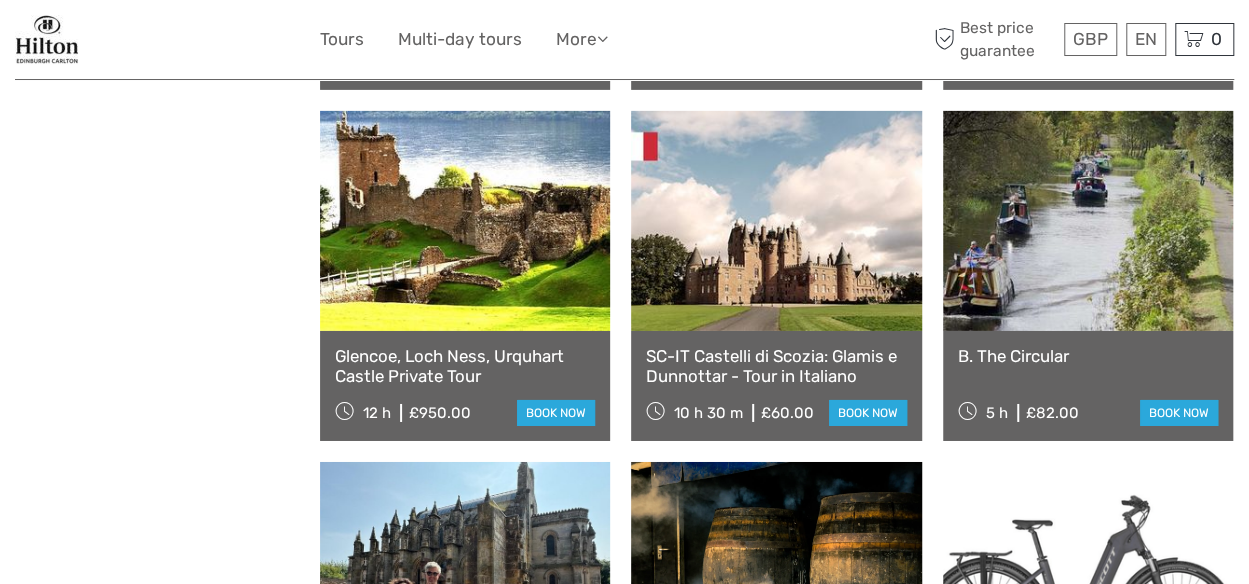 scroll, scrollTop: 10730, scrollLeft: 0, axis: vertical 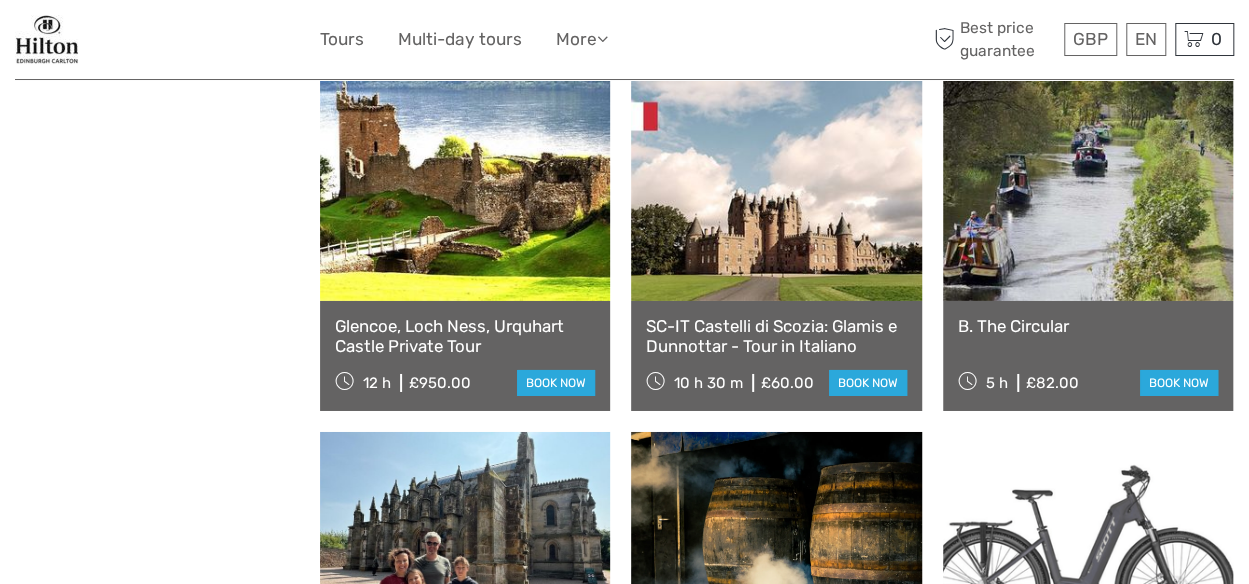click at bounding box center [1088, 191] 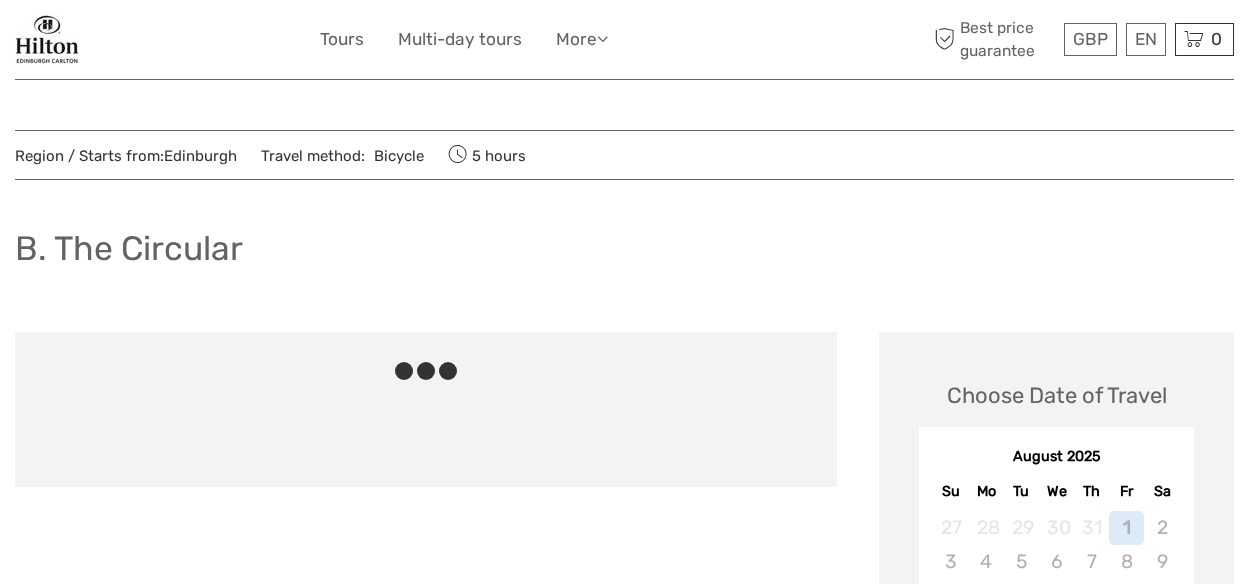 scroll, scrollTop: 0, scrollLeft: 0, axis: both 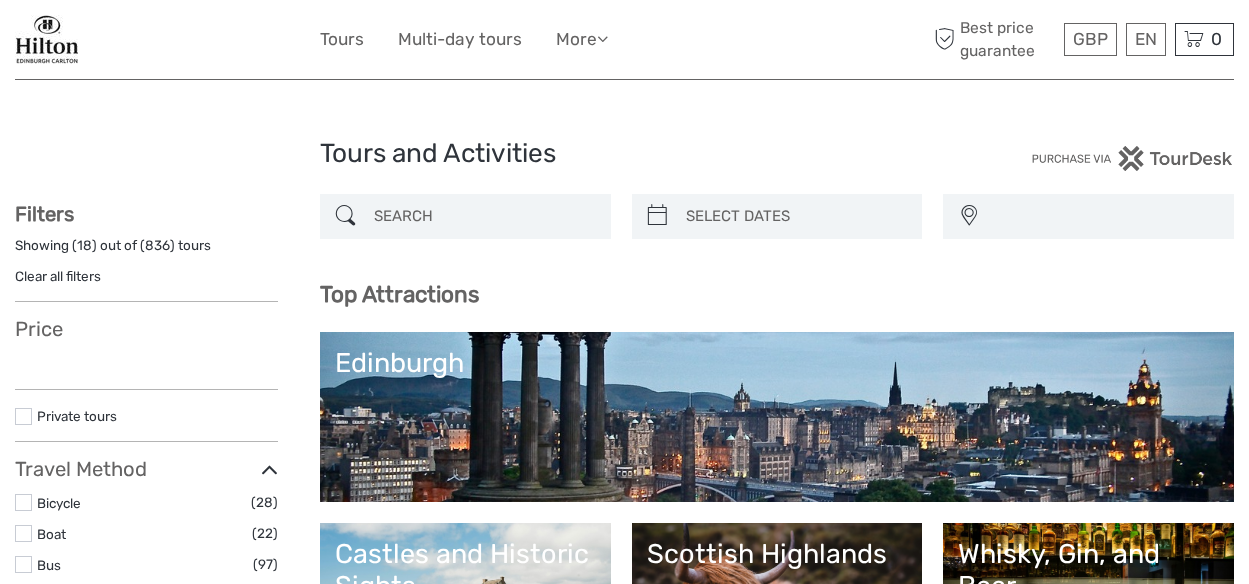select 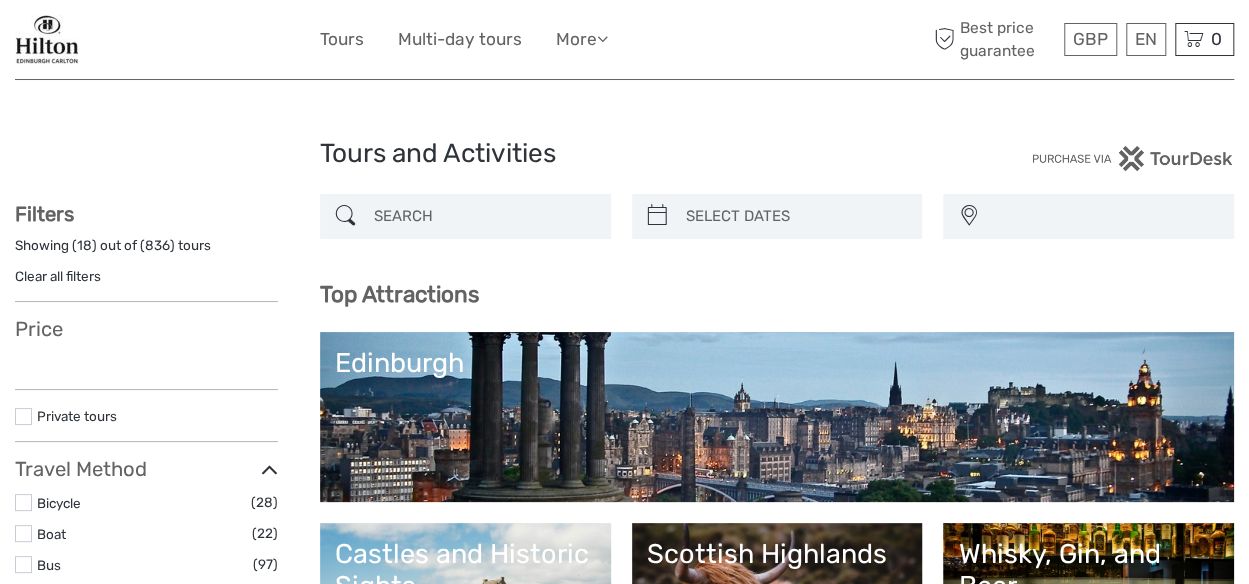 scroll, scrollTop: 0, scrollLeft: 0, axis: both 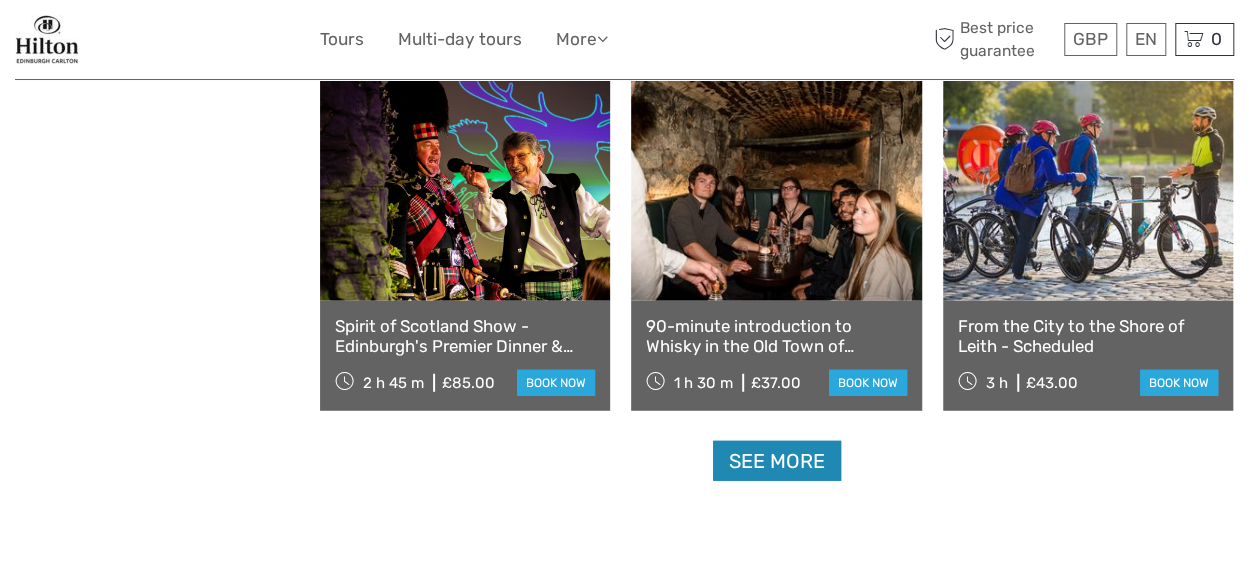 click on "See more" at bounding box center (777, 461) 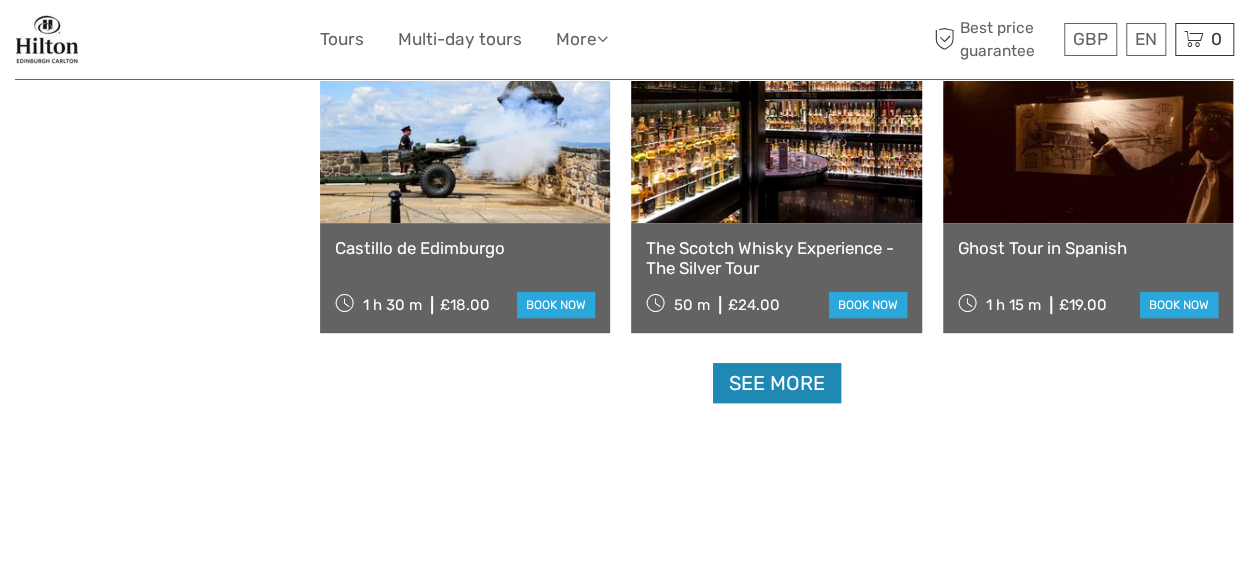 scroll, scrollTop: 4239, scrollLeft: 0, axis: vertical 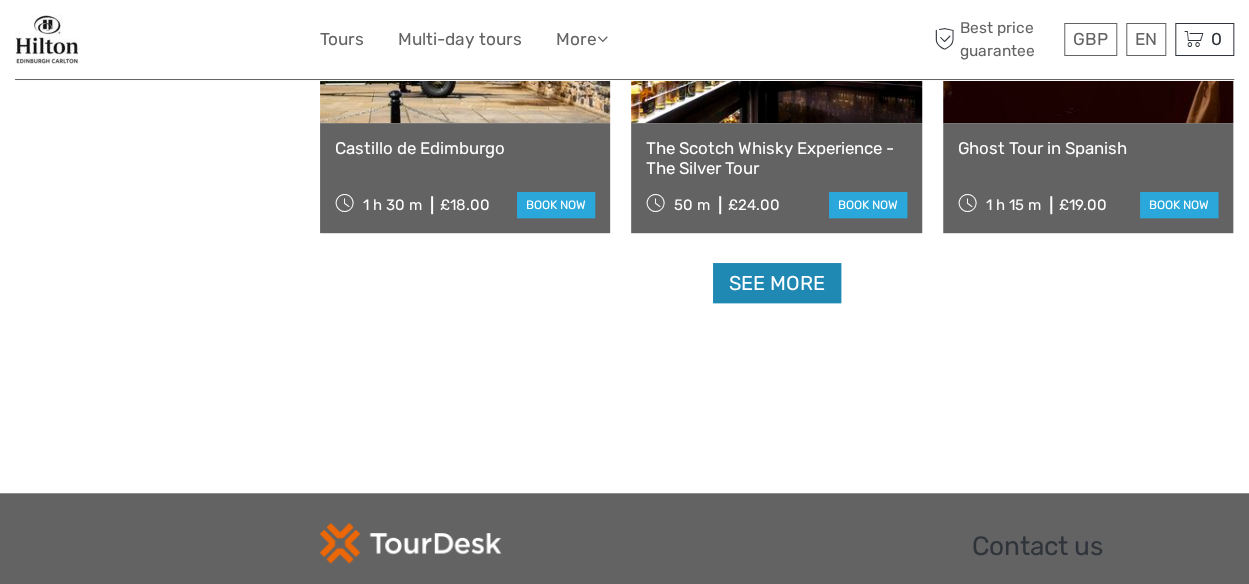 click on "See more" at bounding box center [777, 283] 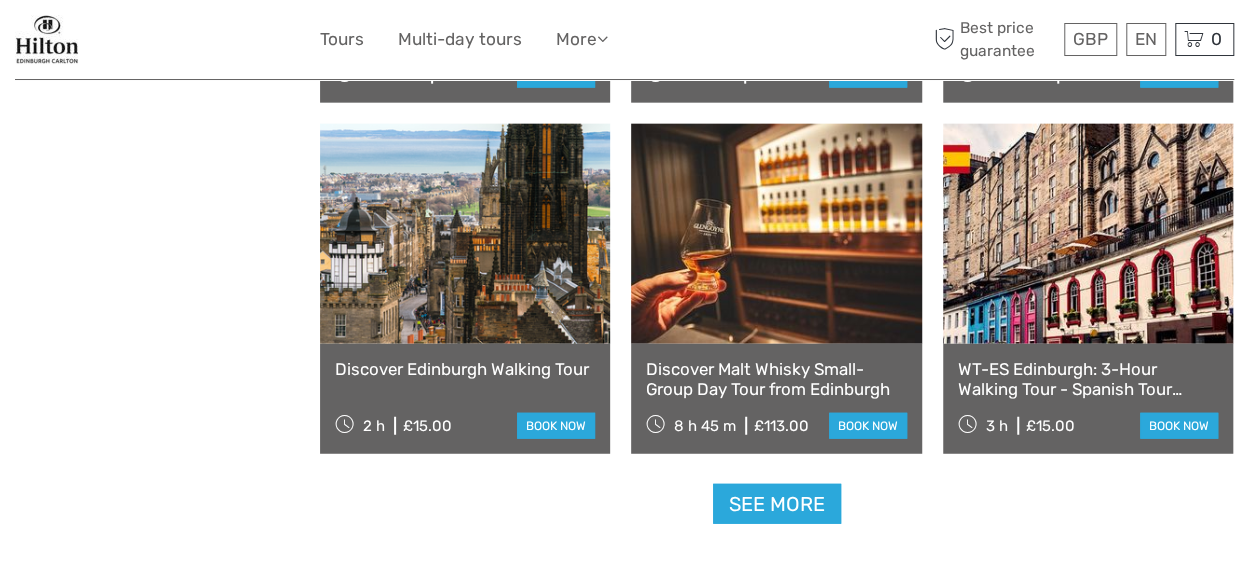 scroll, scrollTop: 6339, scrollLeft: 0, axis: vertical 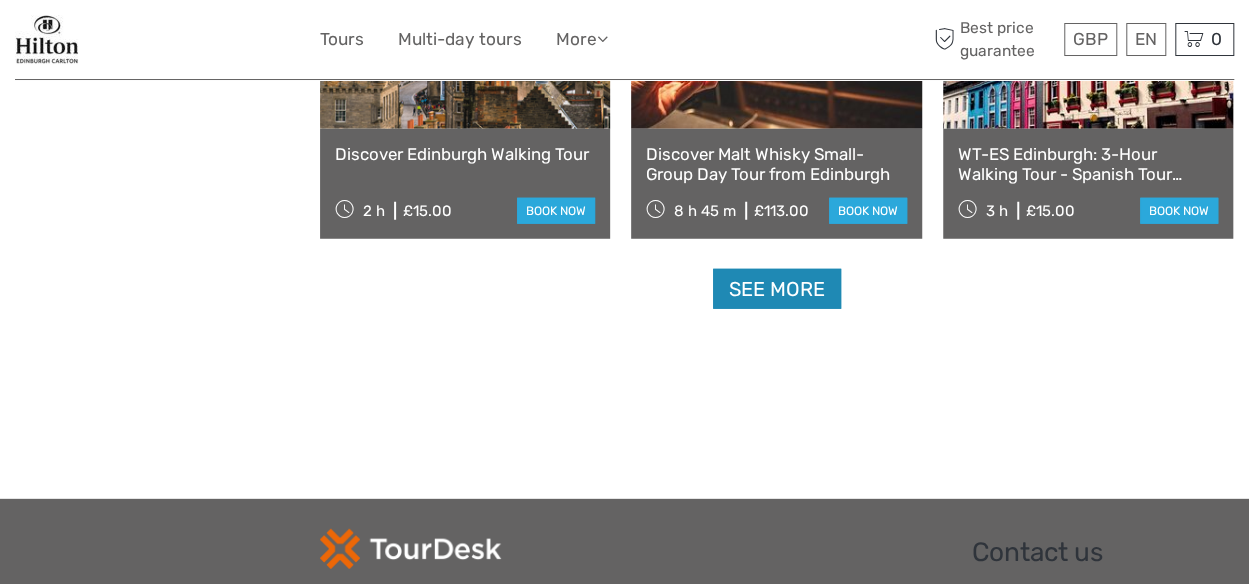 click on "See more" at bounding box center (777, 289) 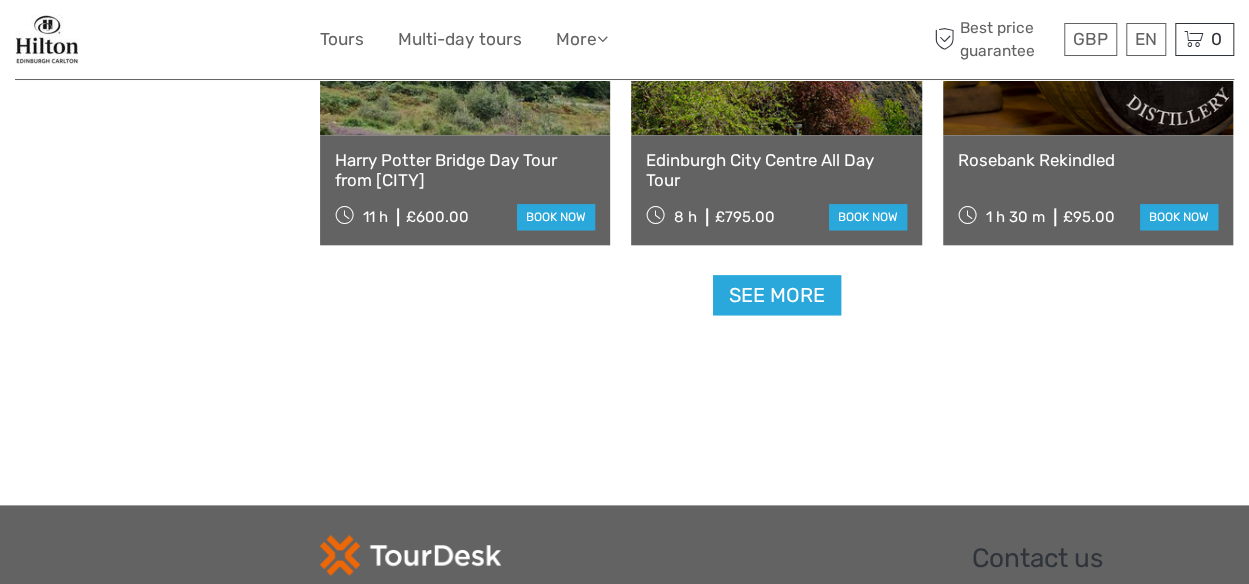 scroll, scrollTop: 8639, scrollLeft: 0, axis: vertical 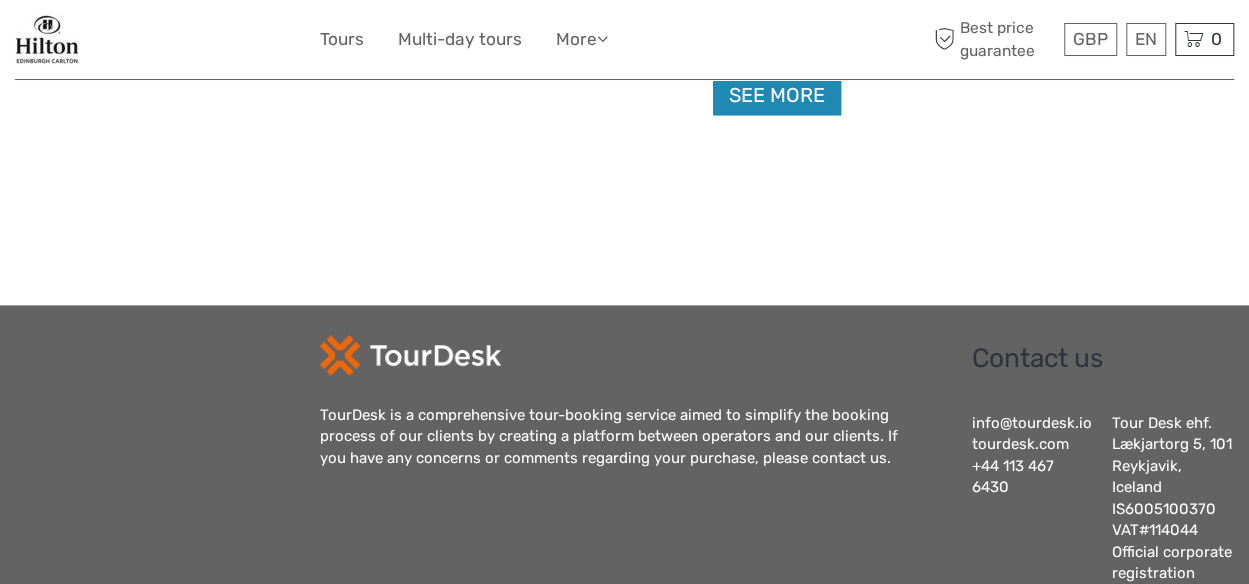 click on "See more" at bounding box center (777, 95) 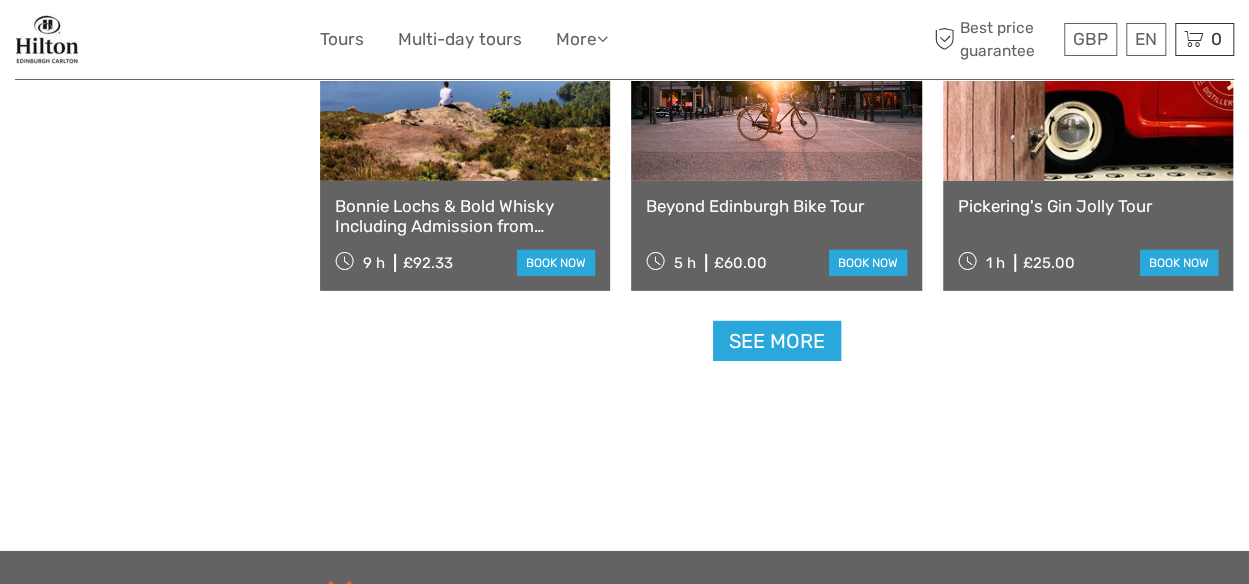 scroll, scrollTop: 10639, scrollLeft: 0, axis: vertical 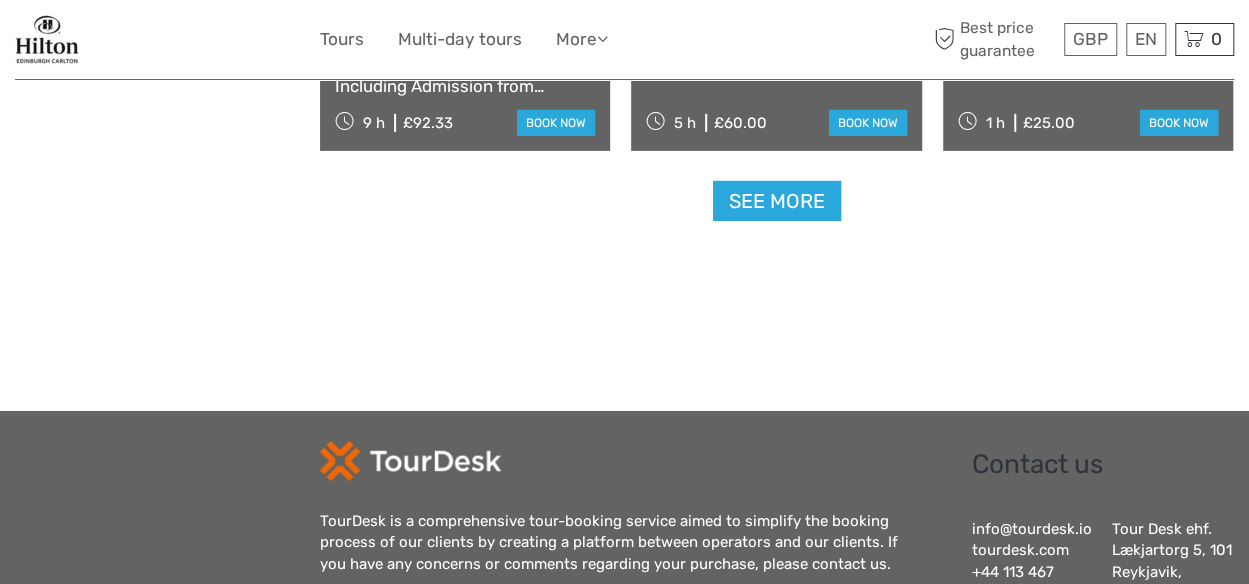 click on "REGION / STARTS FROM
Aberdeen
Dundee
Edinburgh
Glasgow
Inverness
North Highlands
Oban
Perth
St.Andrews
Stirling
Aberdeen
Dundee
Edinburgh
Glasgow
Inverness
North Highlands
Oban
Perth
St.Andrews
Stirling
Top Attractions
Whisky, Gin, and Beer
Scottish Highlands
Castles and Historic Sights
Edinburgh
Scottish Highlands" at bounding box center (777, -5097) 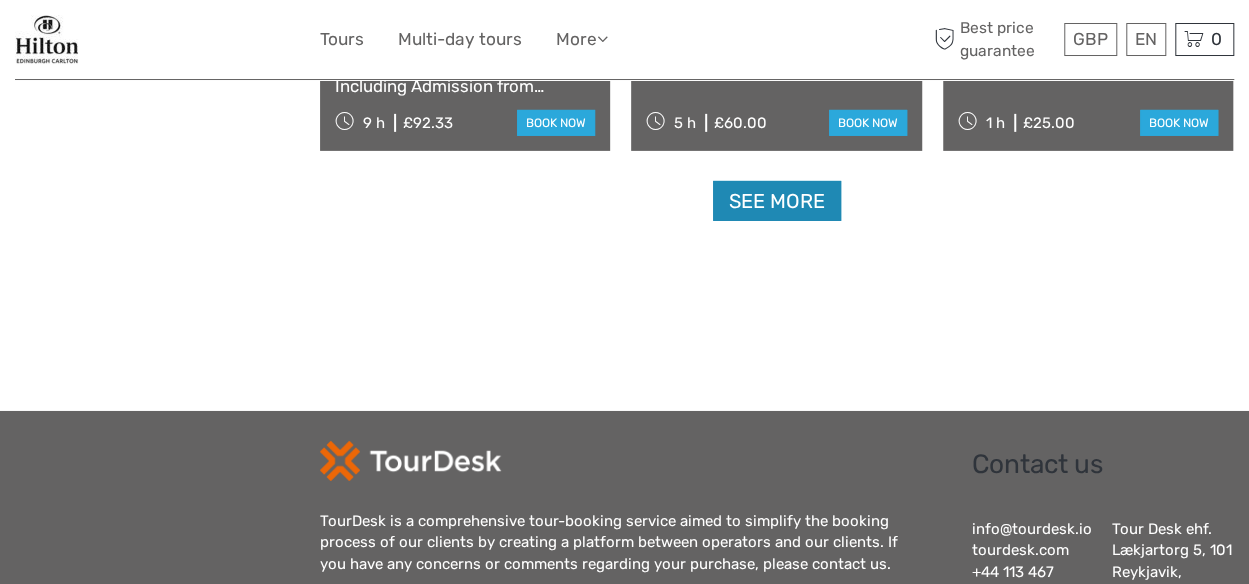 click on "See more" at bounding box center (777, 201) 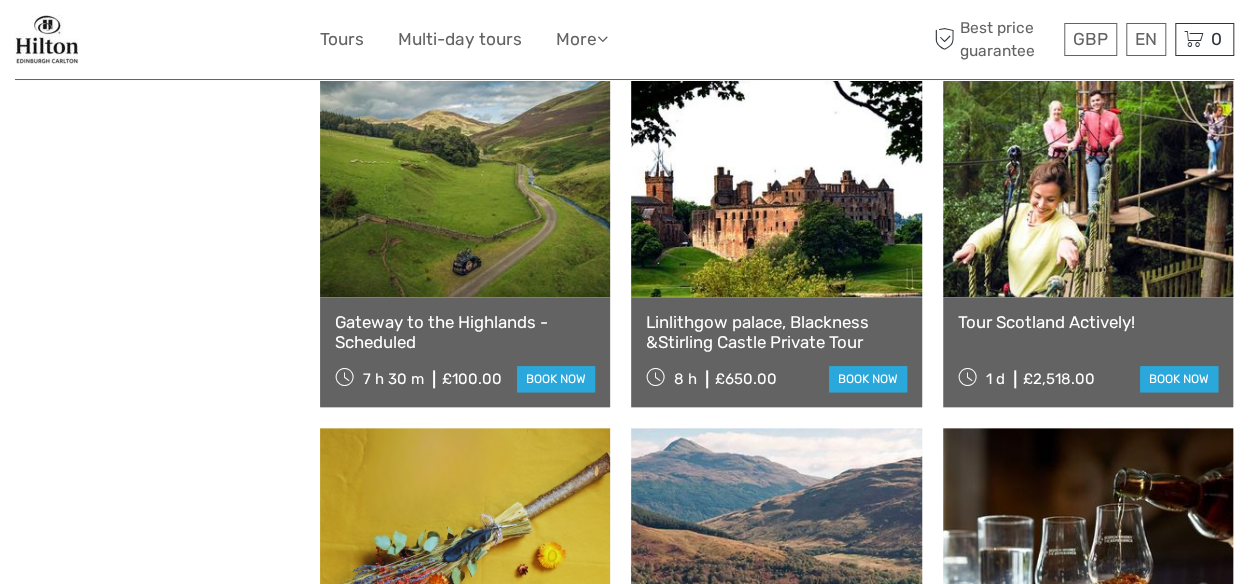 scroll, scrollTop: 12139, scrollLeft: 0, axis: vertical 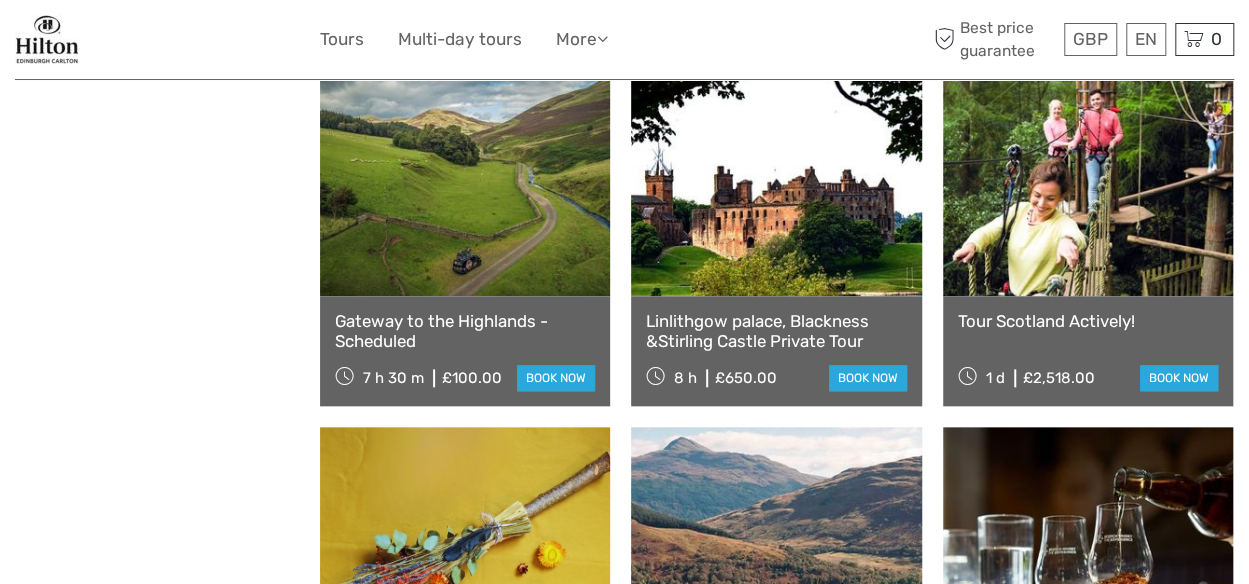 click on "Gateway to the Highlands - Scheduled" at bounding box center [465, 331] 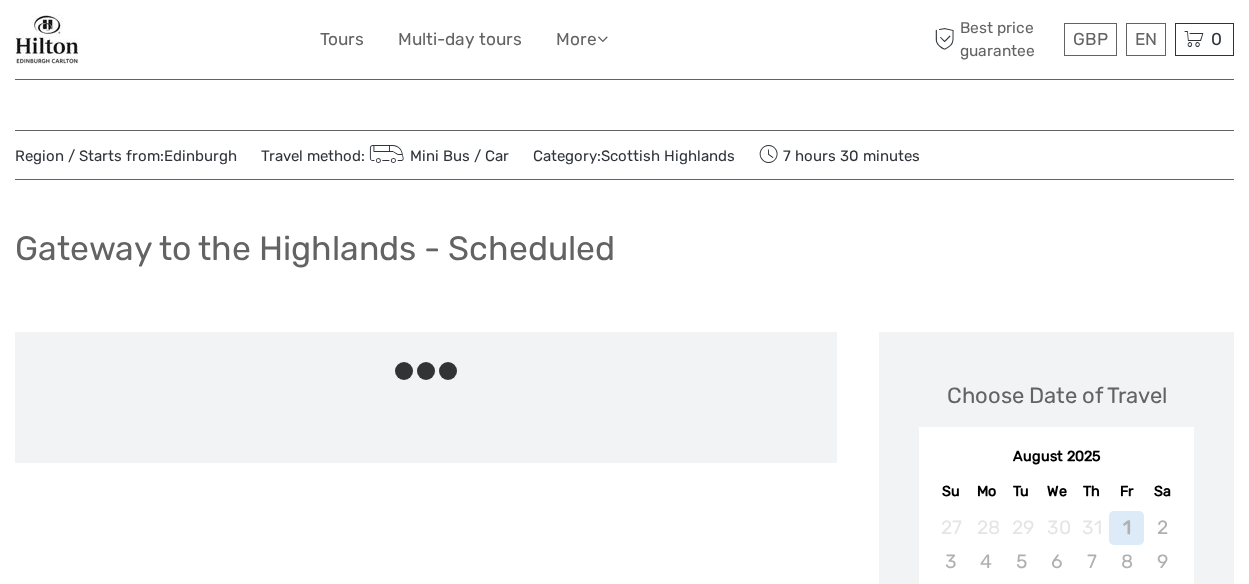scroll, scrollTop: 0, scrollLeft: 0, axis: both 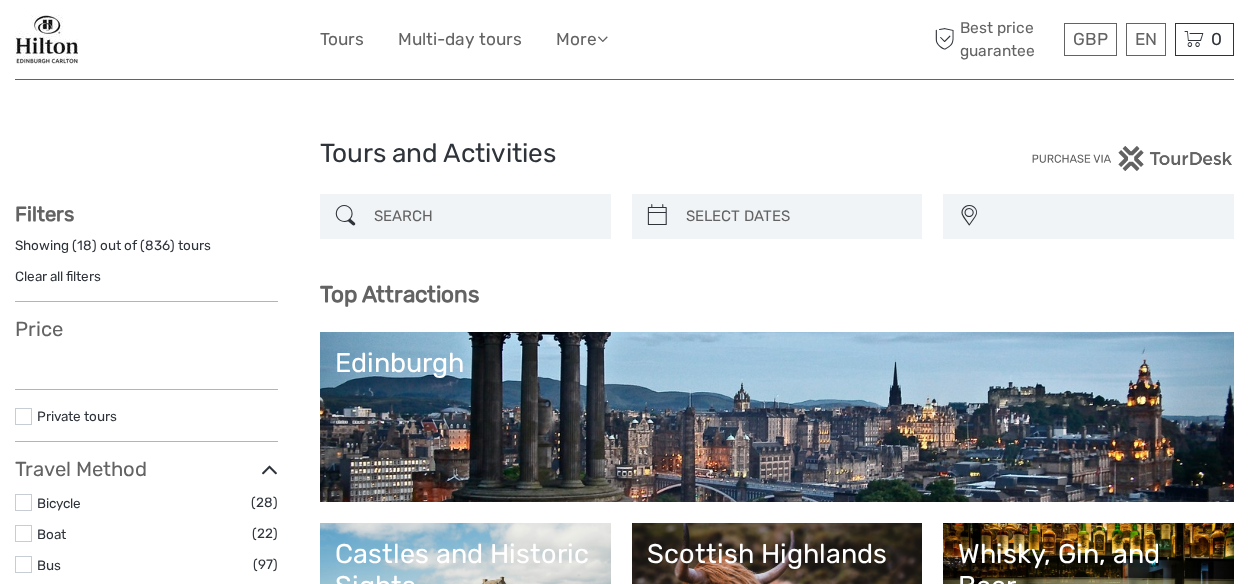 select 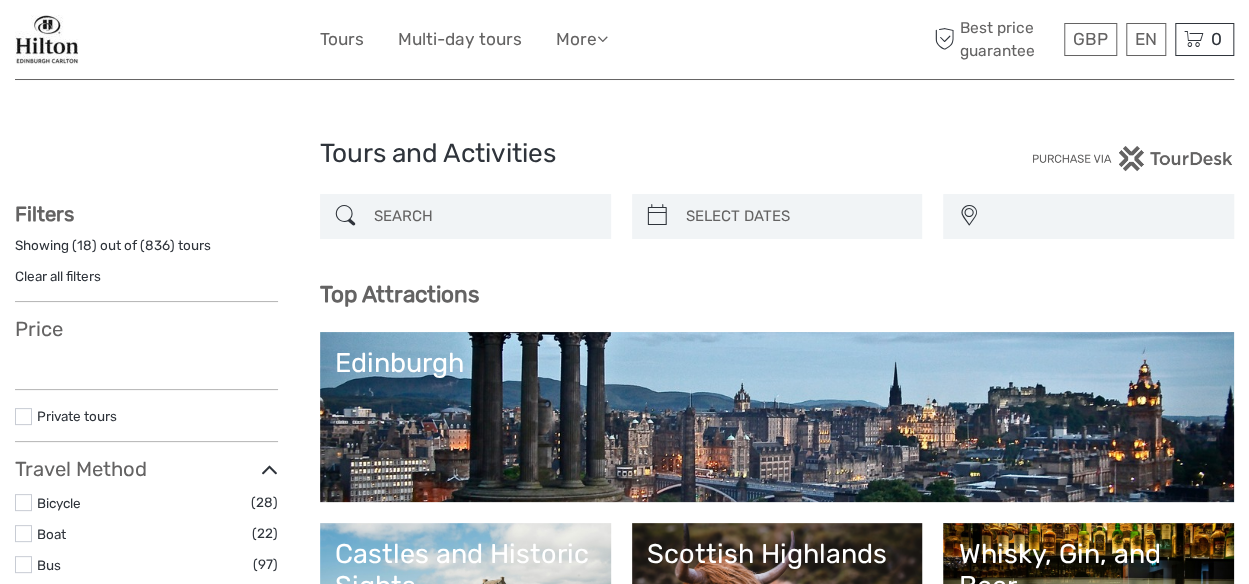 scroll, scrollTop: 0, scrollLeft: 0, axis: both 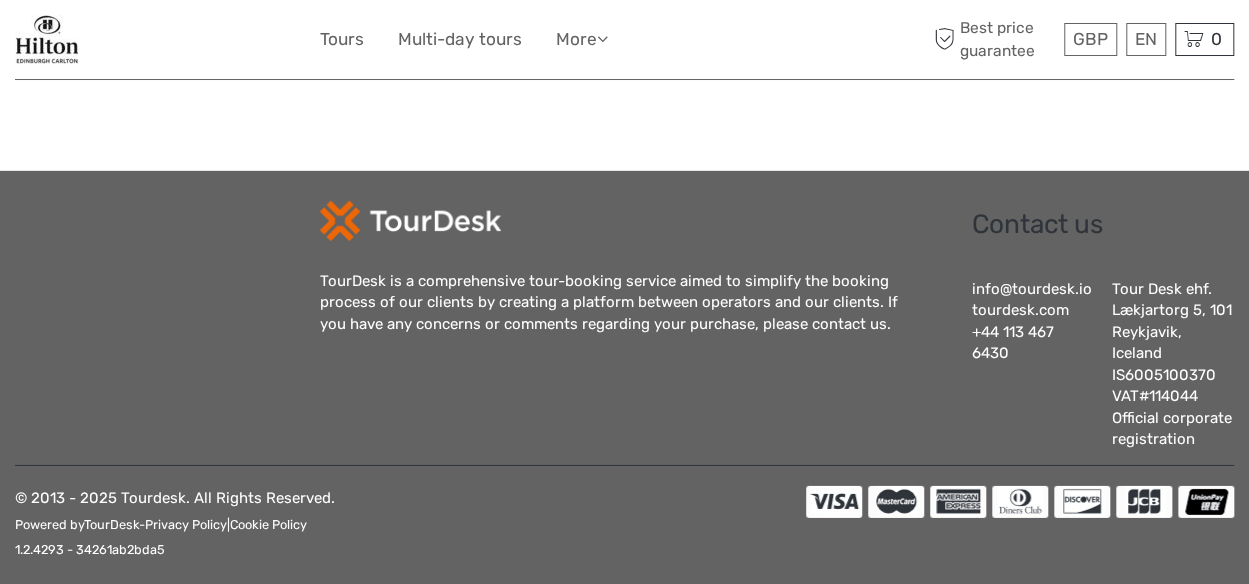 select 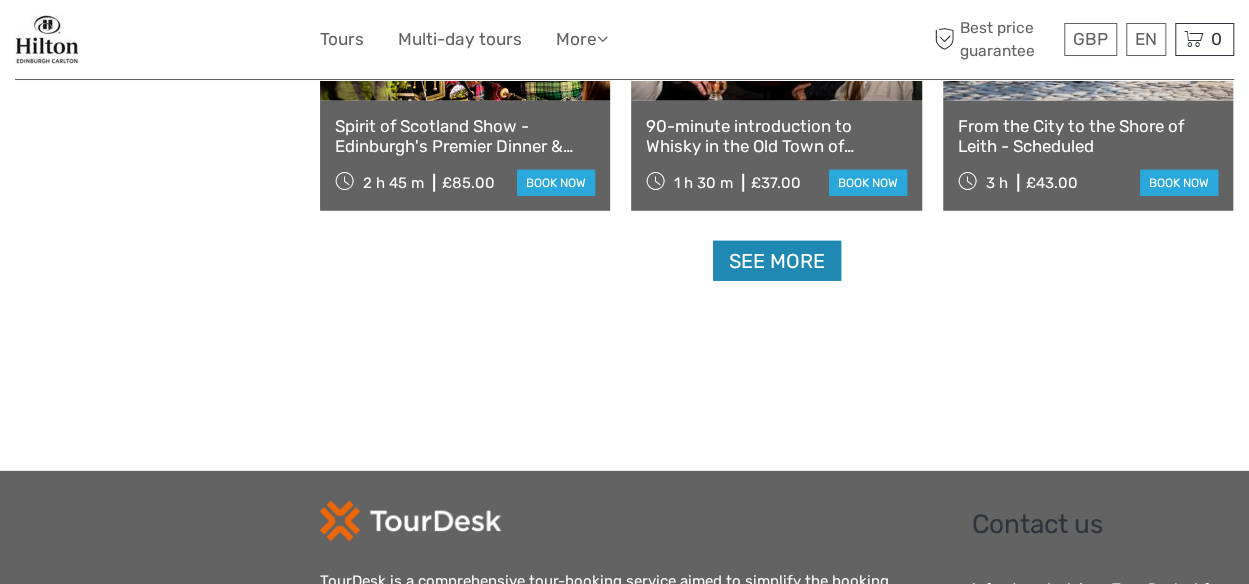 scroll, scrollTop: 0, scrollLeft: 0, axis: both 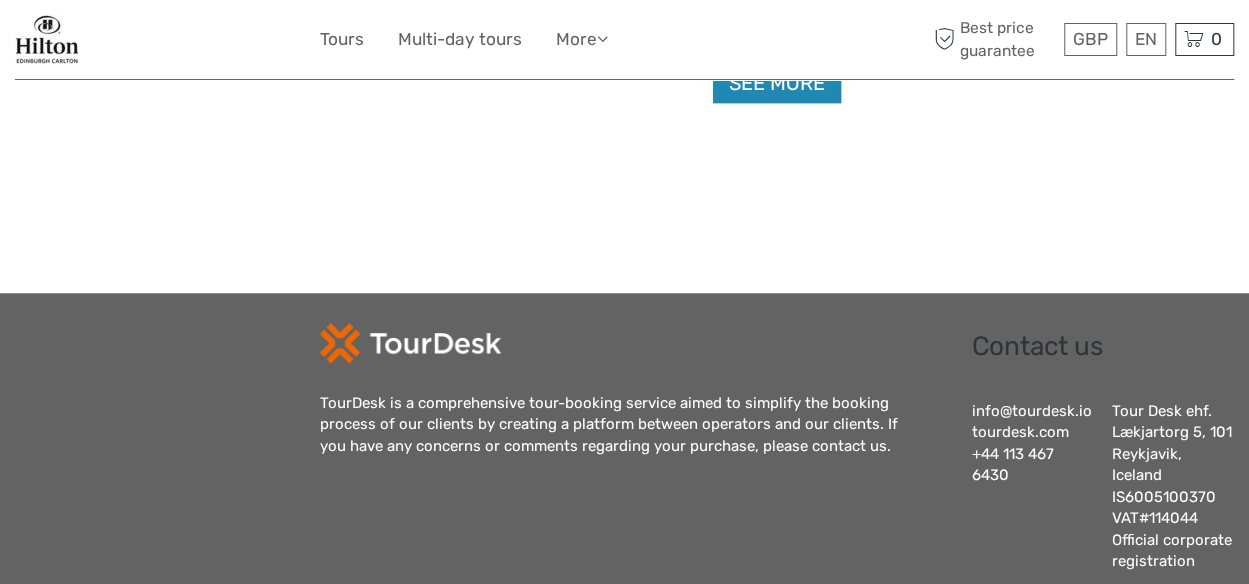 click on "See more" at bounding box center [777, 83] 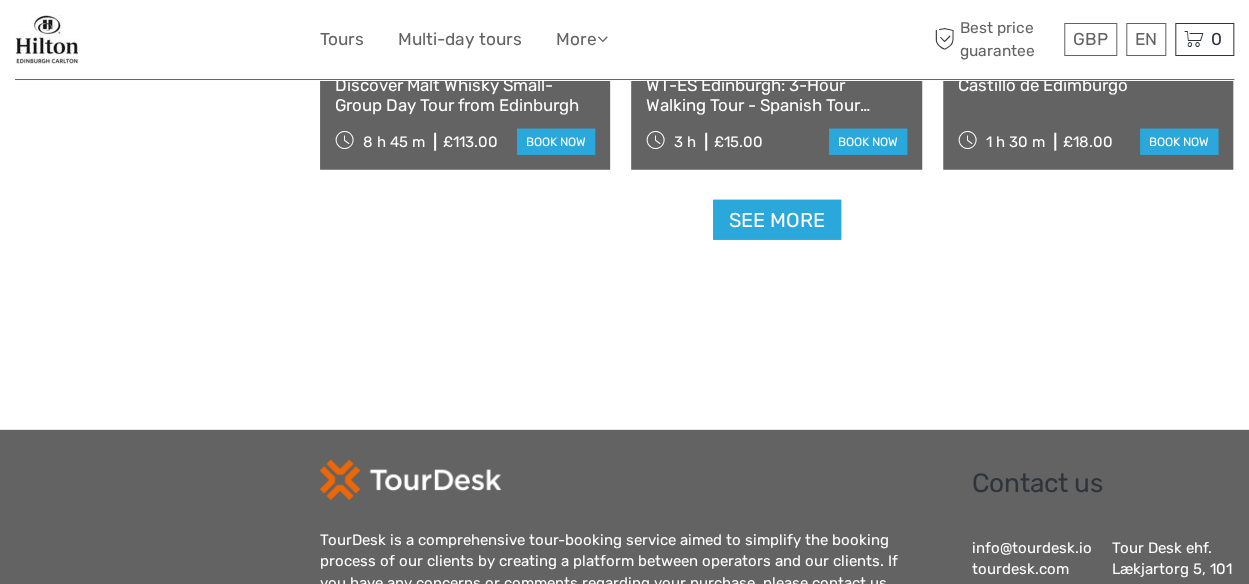 scroll, scrollTop: 6439, scrollLeft: 0, axis: vertical 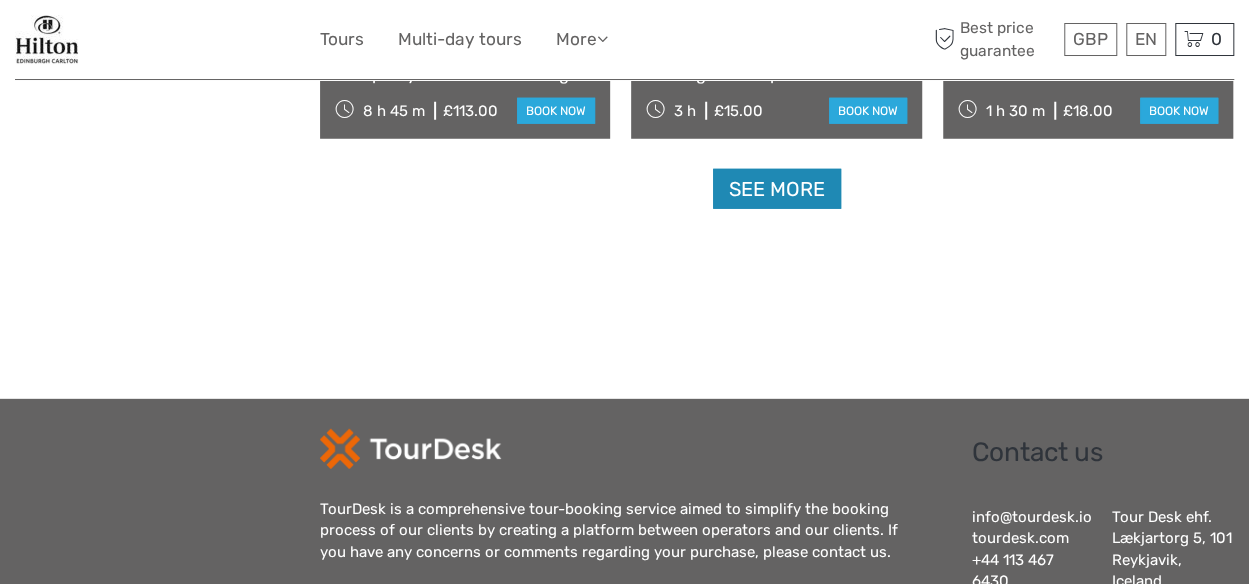 click on "See more" at bounding box center [777, 189] 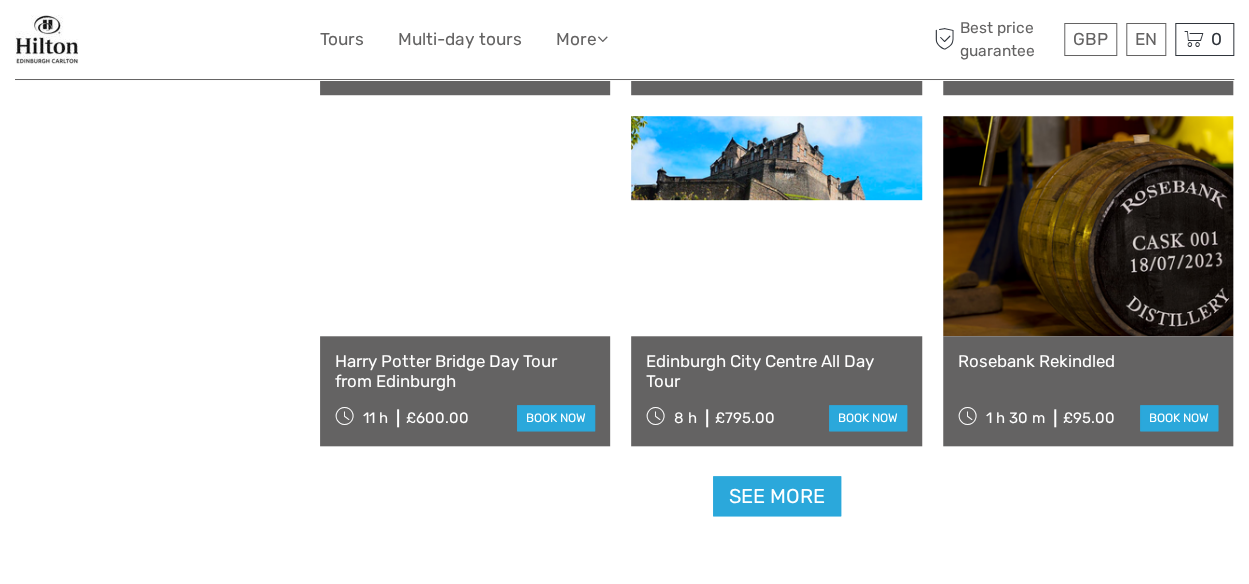 scroll, scrollTop: 8339, scrollLeft: 0, axis: vertical 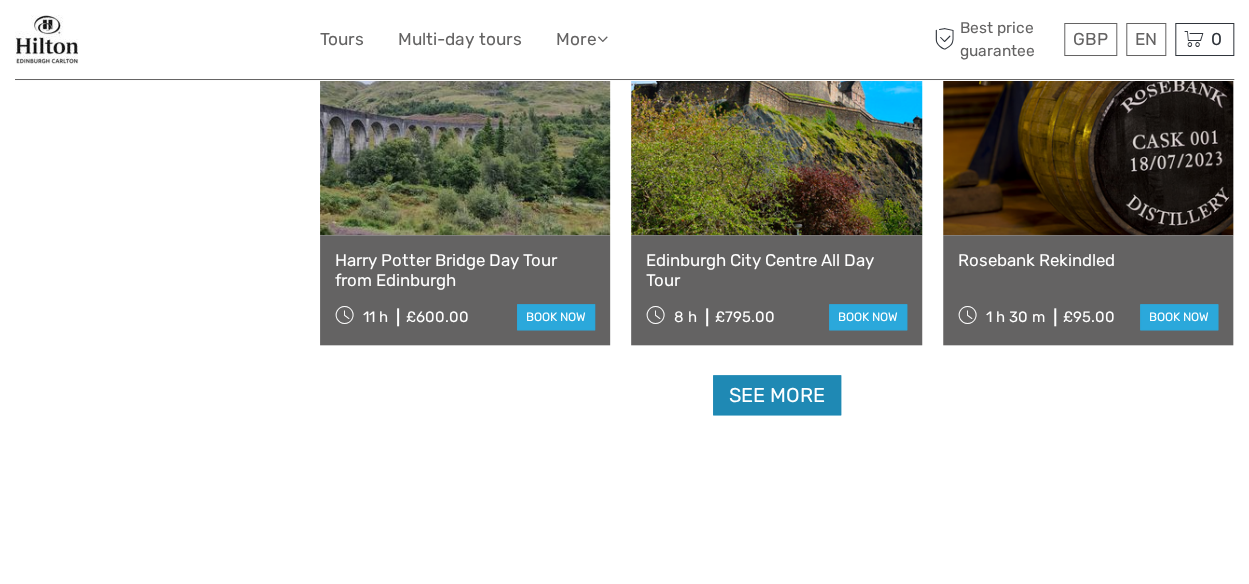 click on "See more" at bounding box center (777, 395) 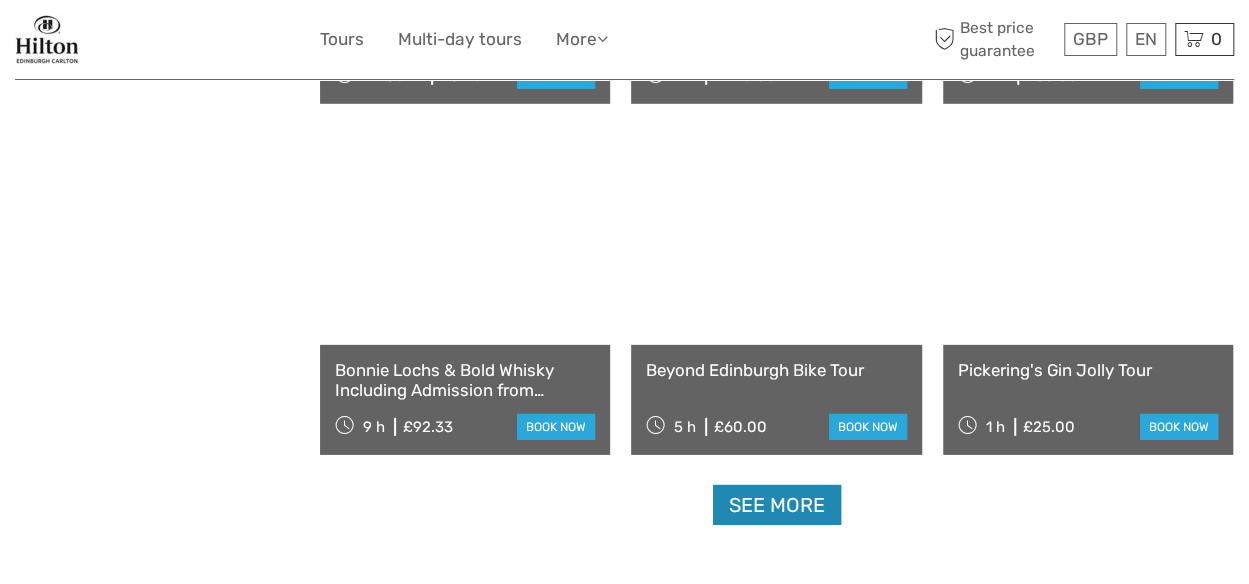scroll, scrollTop: 10339, scrollLeft: 0, axis: vertical 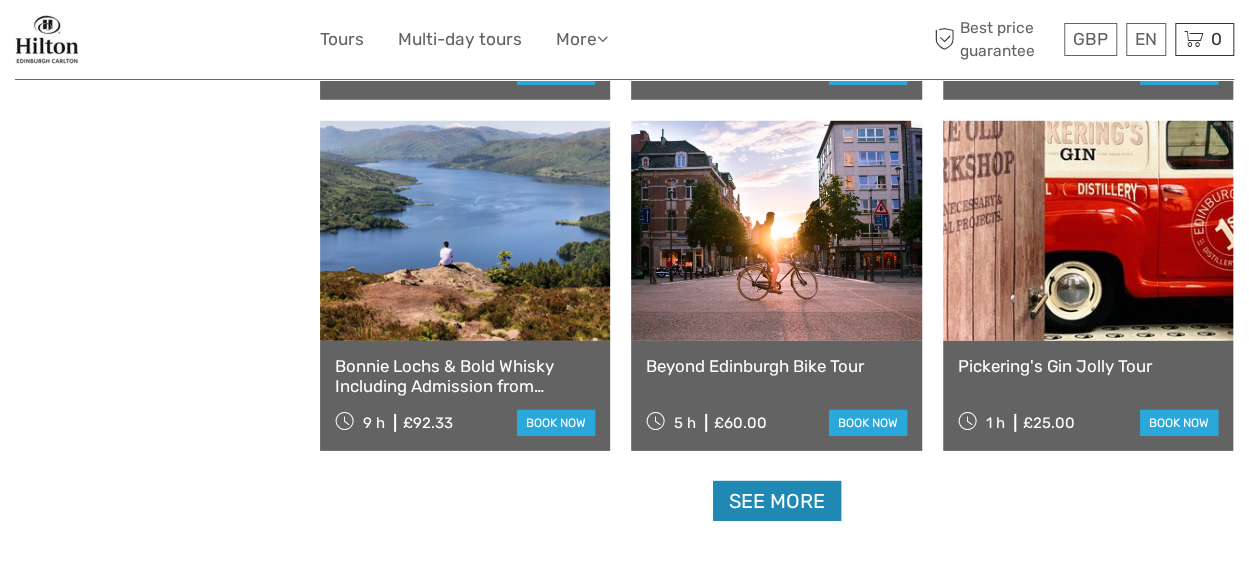 click on "See more" at bounding box center (777, 501) 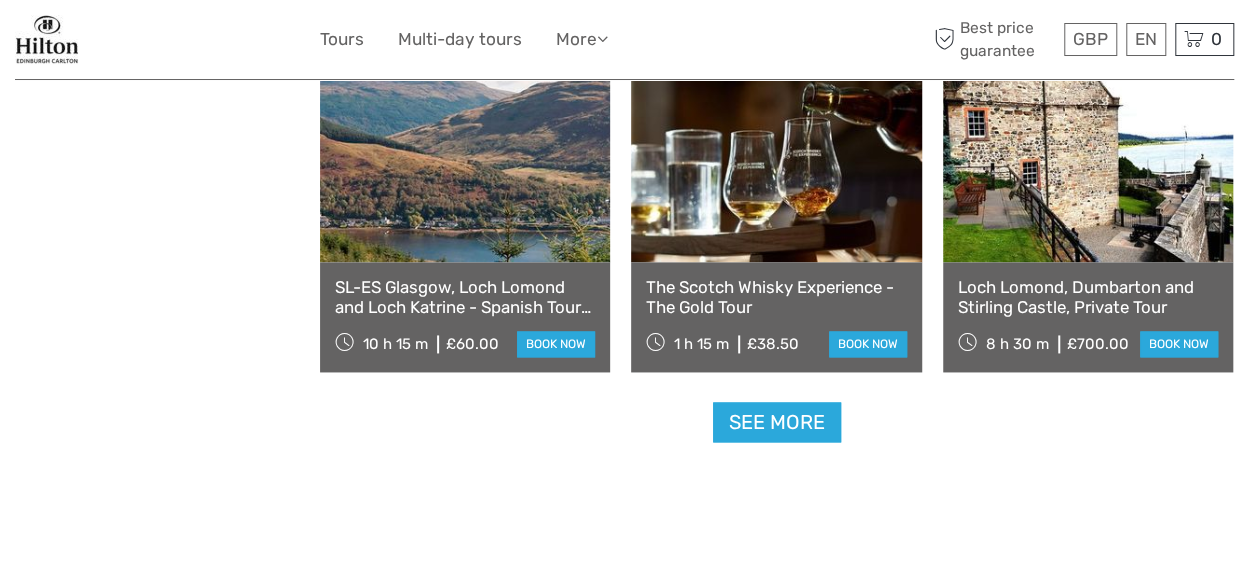 scroll, scrollTop: 12539, scrollLeft: 0, axis: vertical 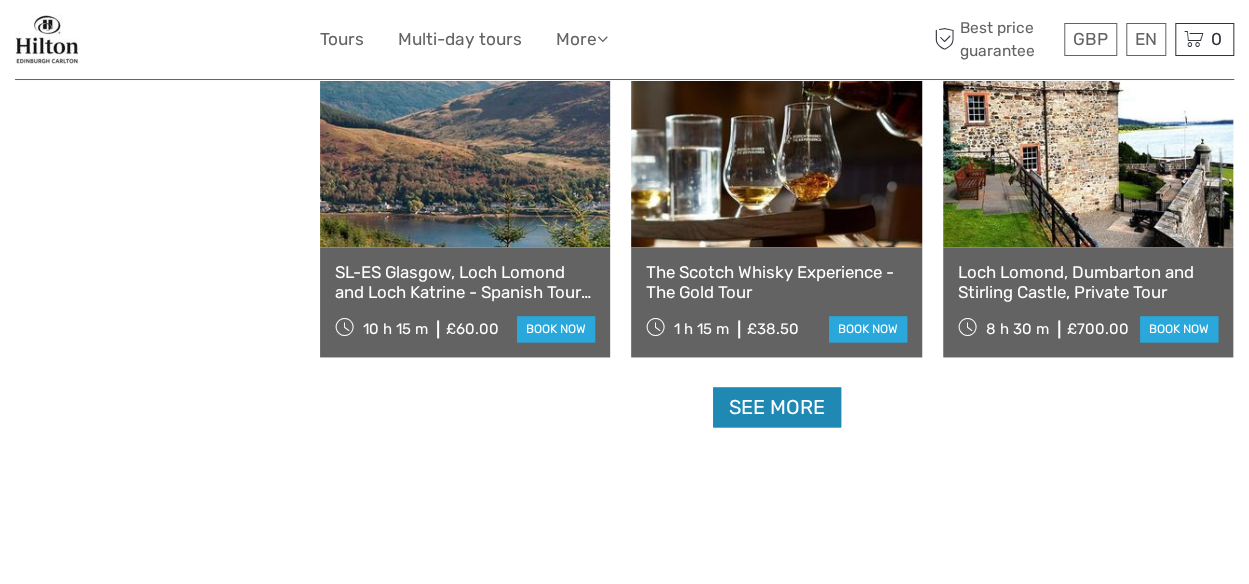 click on "See more" at bounding box center (777, 407) 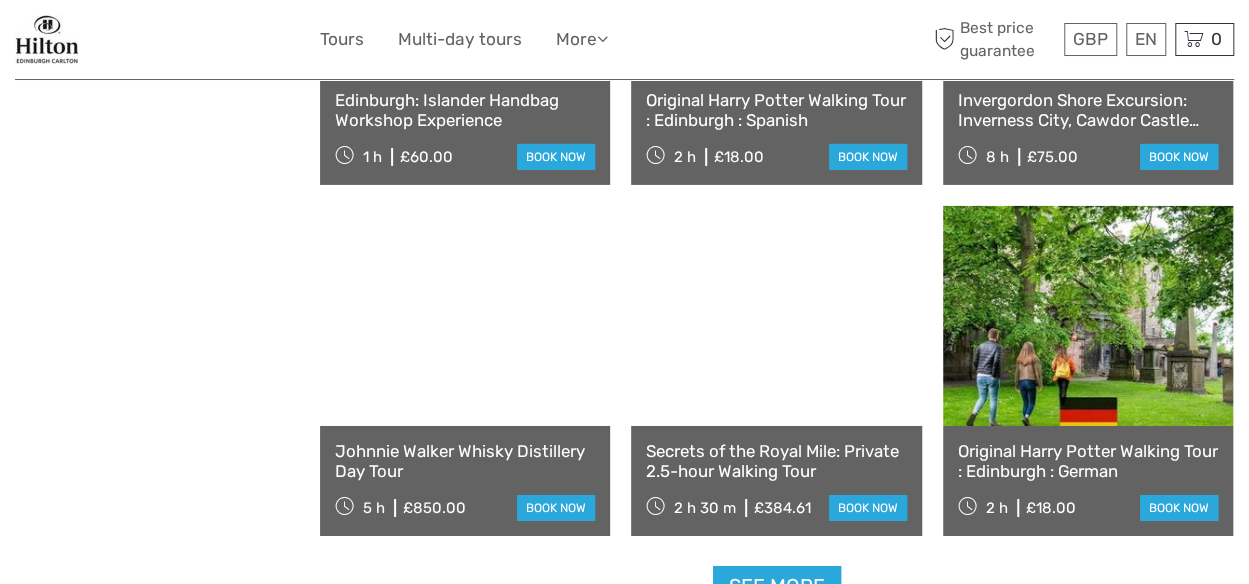 scroll, scrollTop: 14539, scrollLeft: 0, axis: vertical 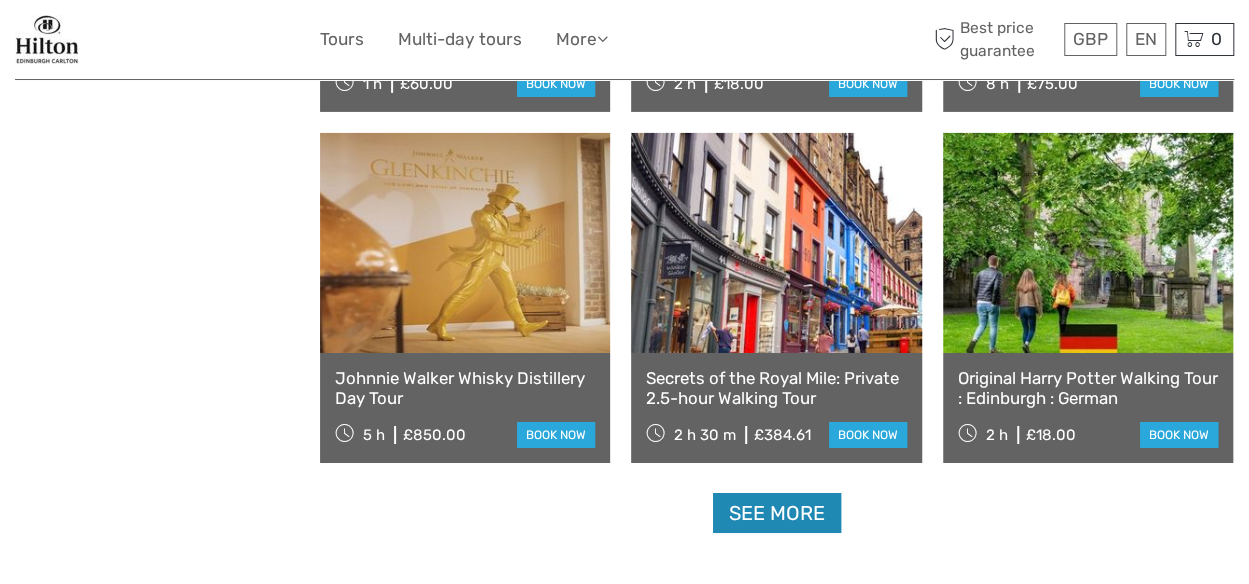 click on "See more" at bounding box center [777, 513] 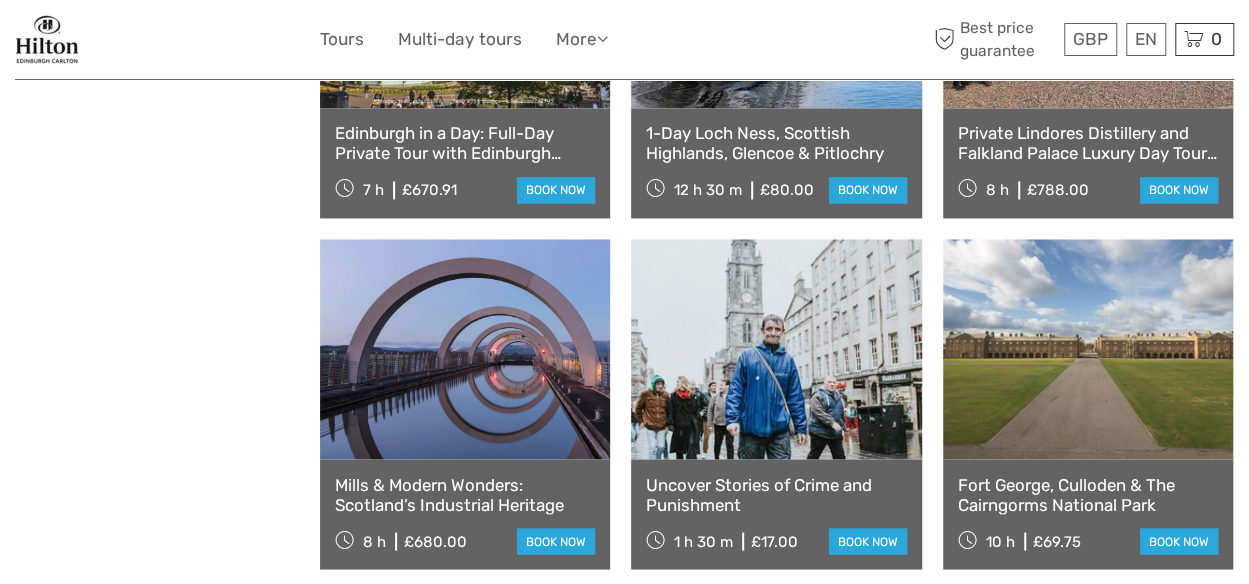 scroll, scrollTop: 16639, scrollLeft: 0, axis: vertical 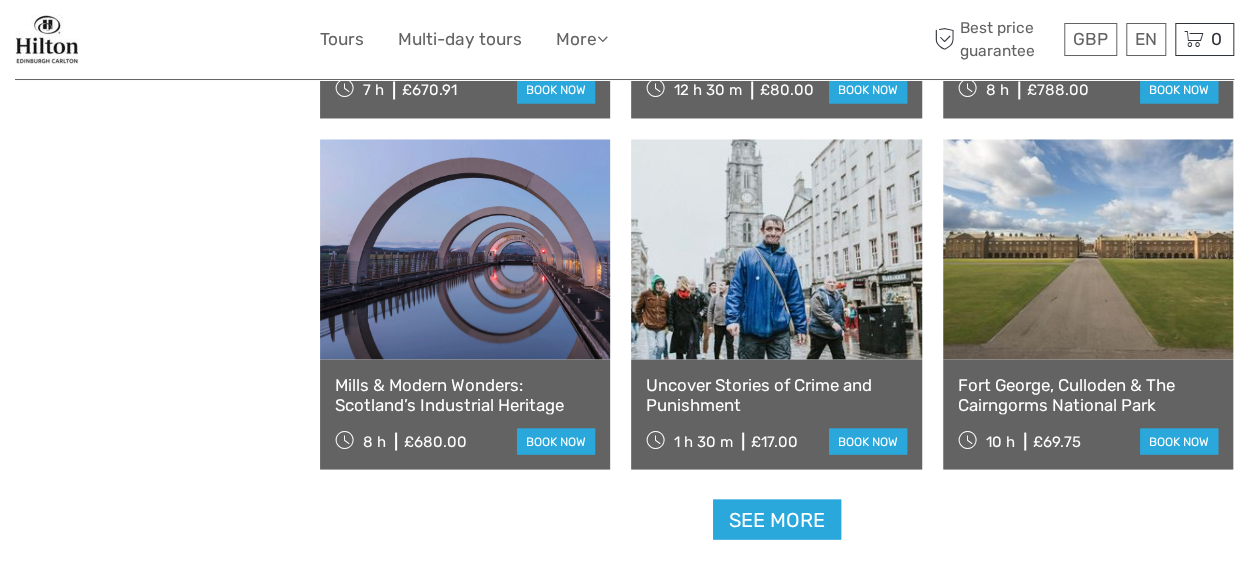click on "See more" at bounding box center (777, 519) 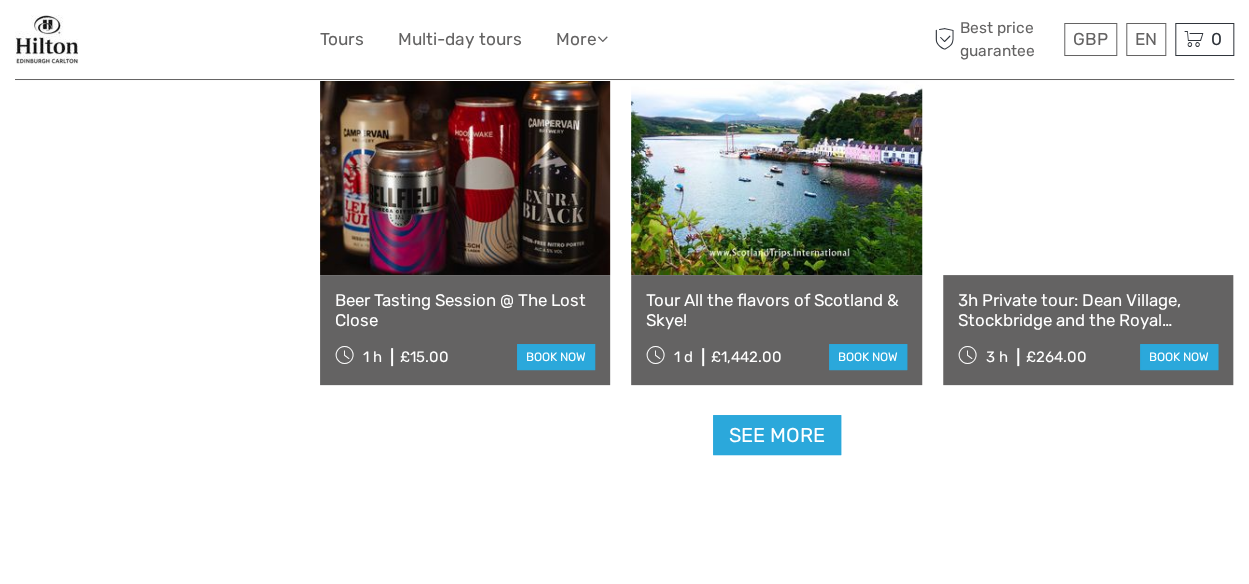 scroll, scrollTop: 18939, scrollLeft: 0, axis: vertical 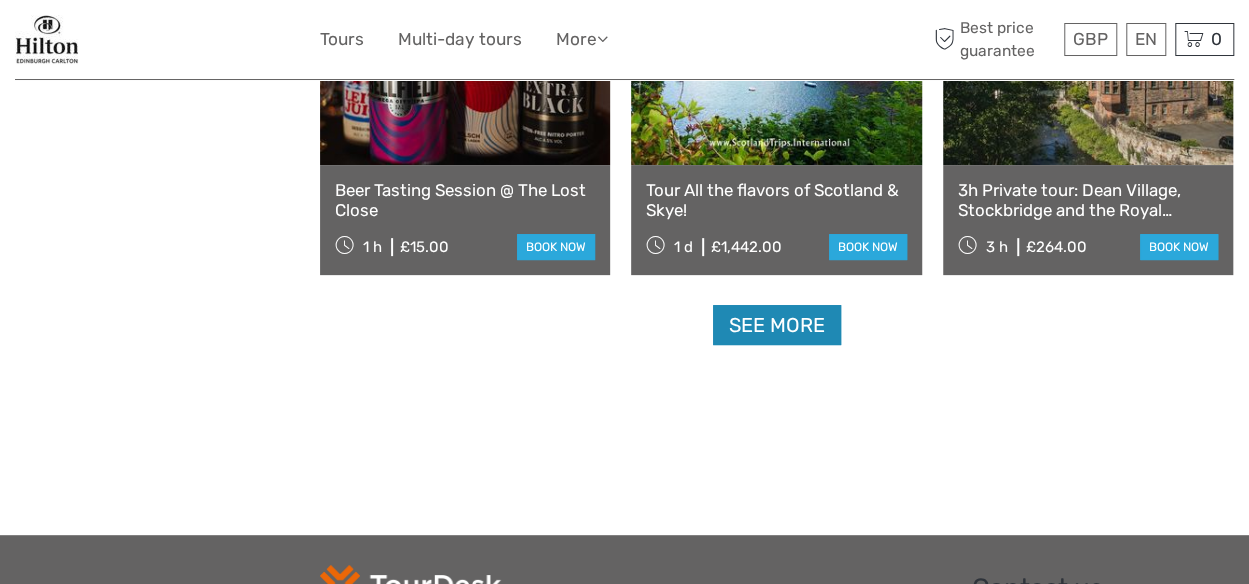 click on "See more" at bounding box center (777, 325) 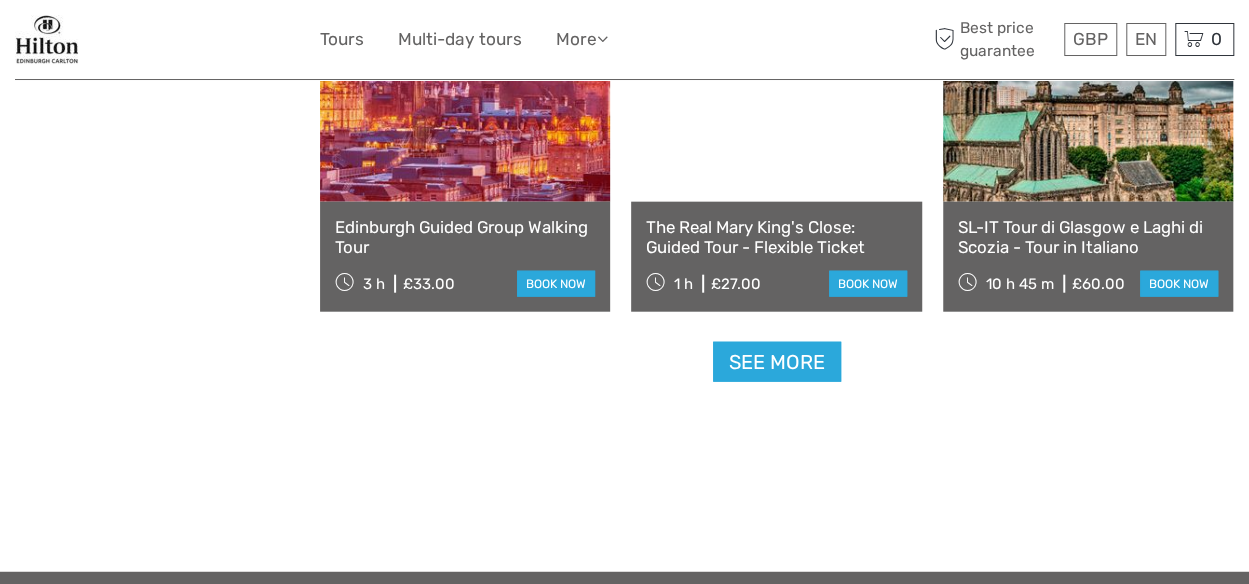 scroll, scrollTop: 21039, scrollLeft: 0, axis: vertical 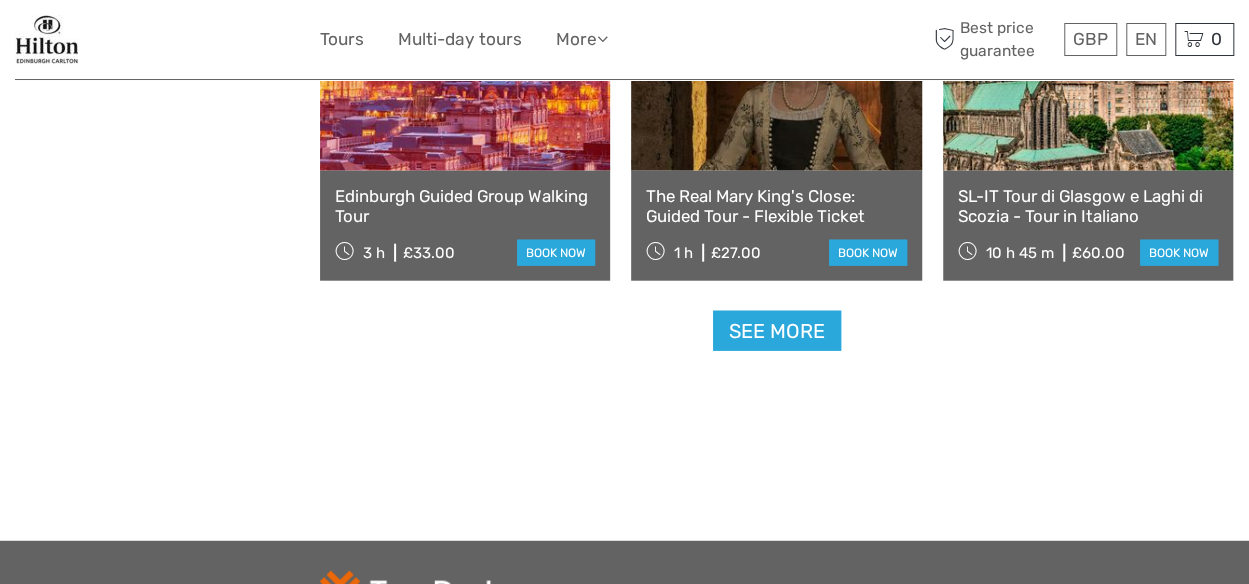 click on "See more" at bounding box center (777, 331) 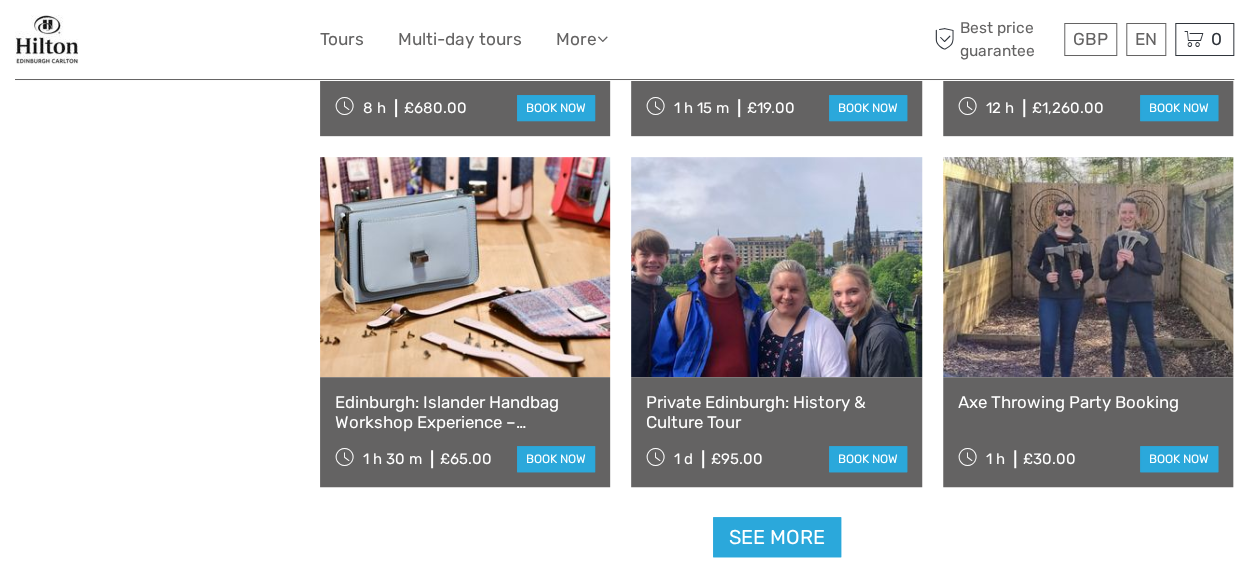 scroll, scrollTop: 23039, scrollLeft: 0, axis: vertical 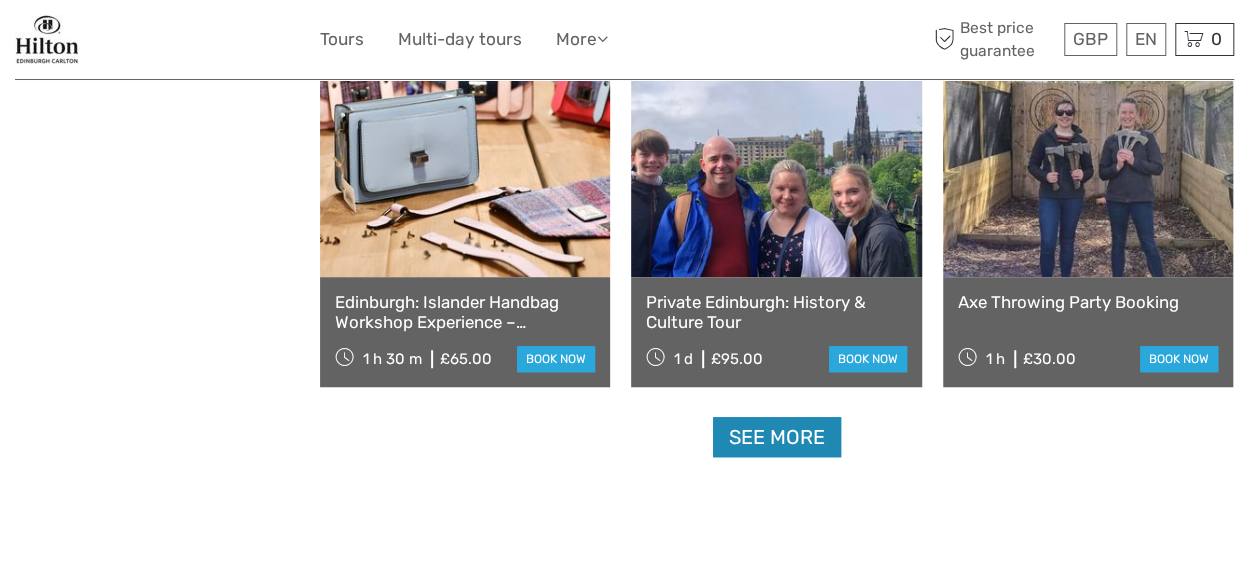 click on "See more" at bounding box center (777, 437) 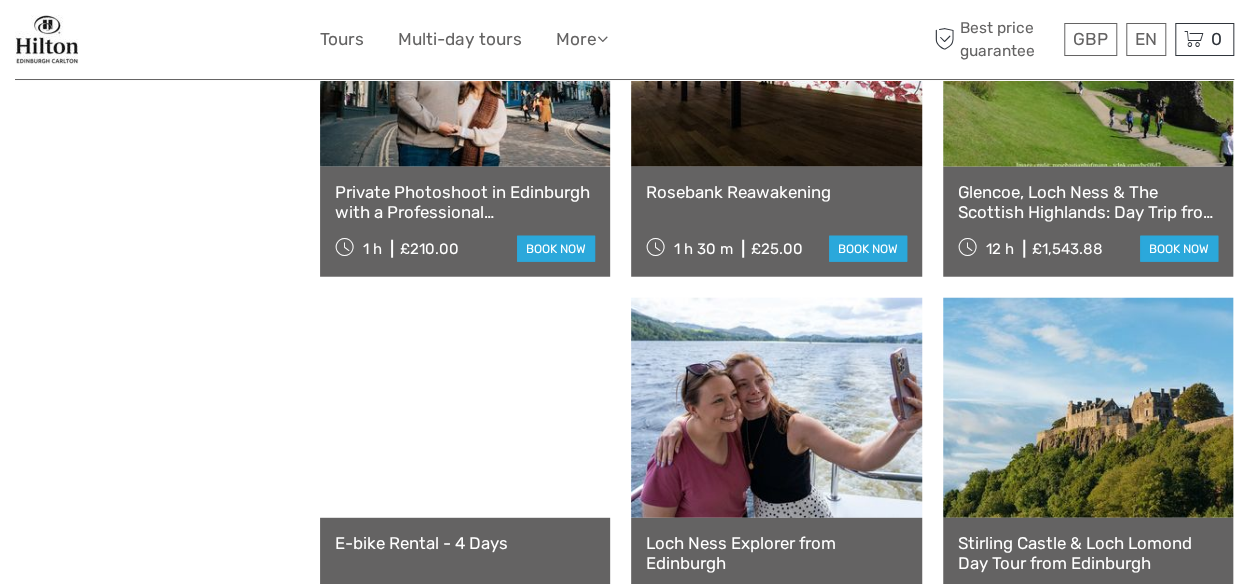 scroll, scrollTop: 24839, scrollLeft: 0, axis: vertical 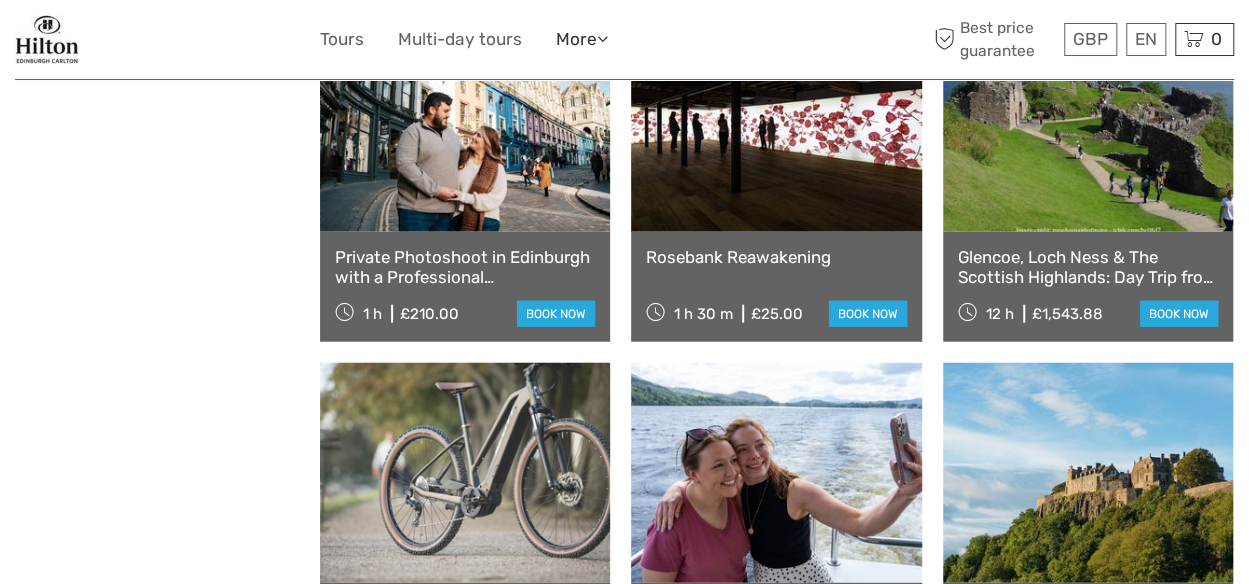 click at bounding box center [602, 38] 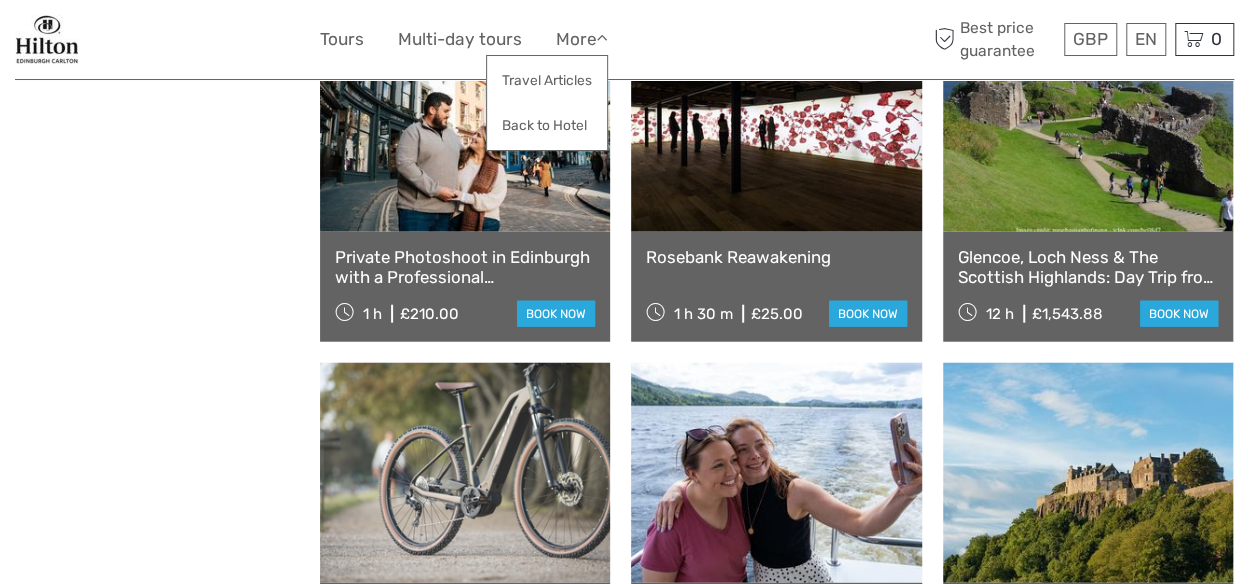 click on "GBP
GBP
€
$
EN
English
Español
Deutsch
Tours
Multi-day tours
More
Travel Articles
Back to Hotel
Travel Articles
Back to Hotel
Best price guarantee" at bounding box center (625, 39) 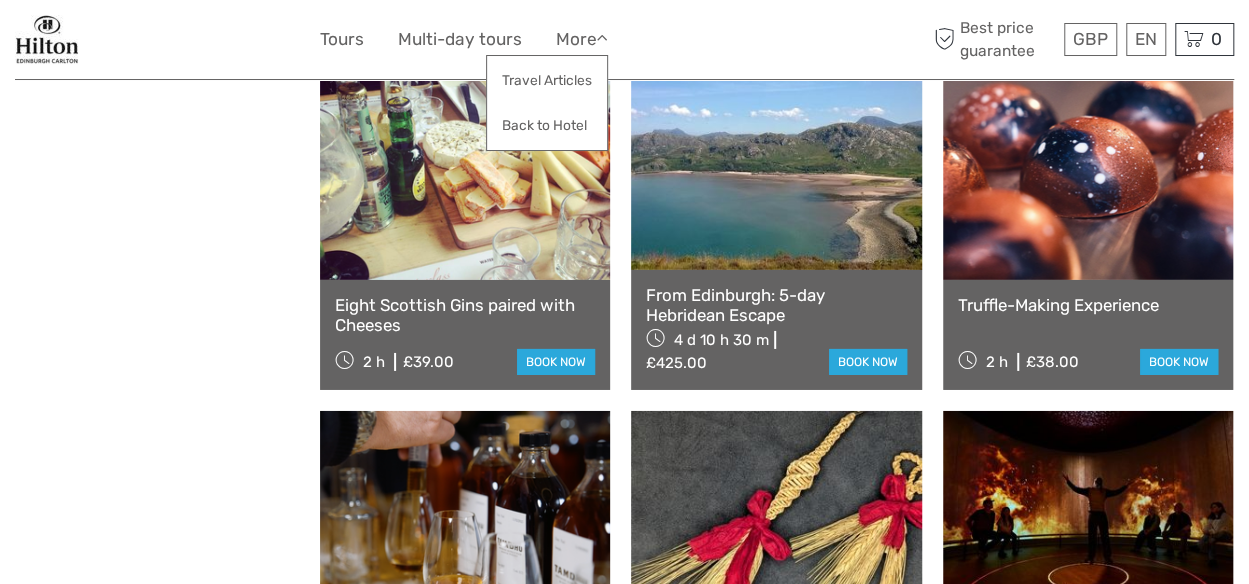 scroll, scrollTop: 18039, scrollLeft: 0, axis: vertical 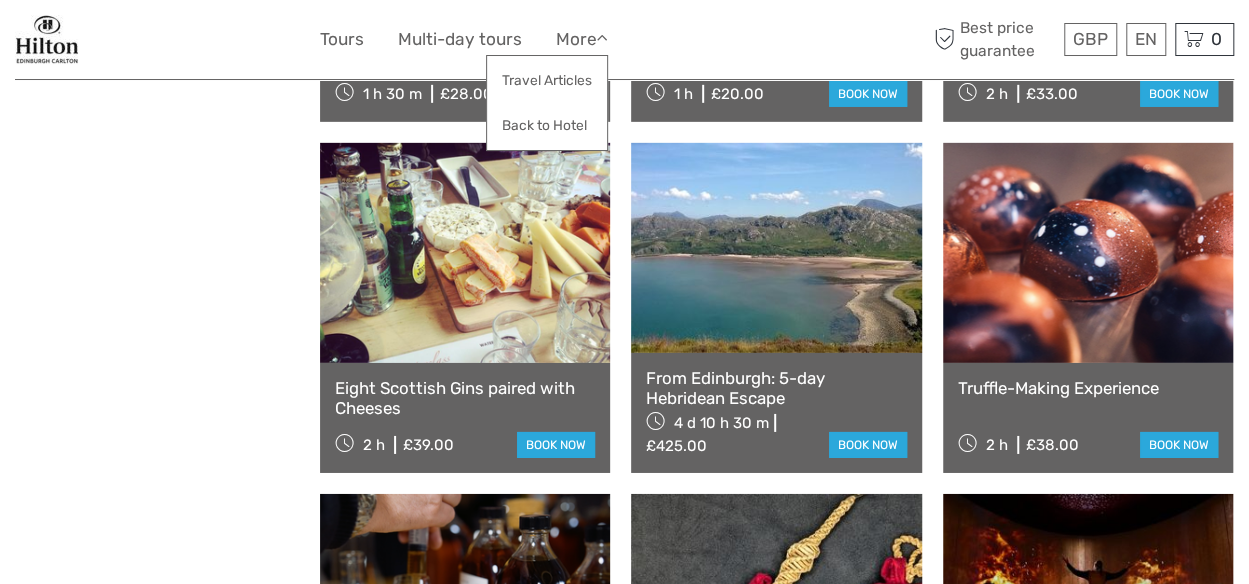click on "Truffle-Making Experience
2 h
£38.00
book now" at bounding box center [1088, 418] 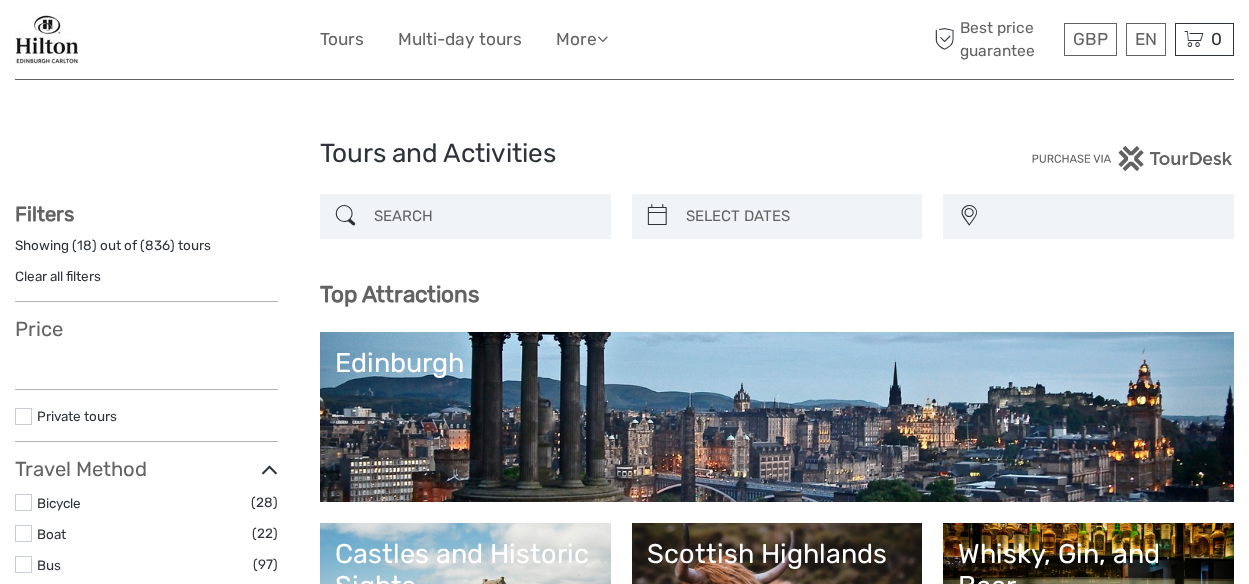 select 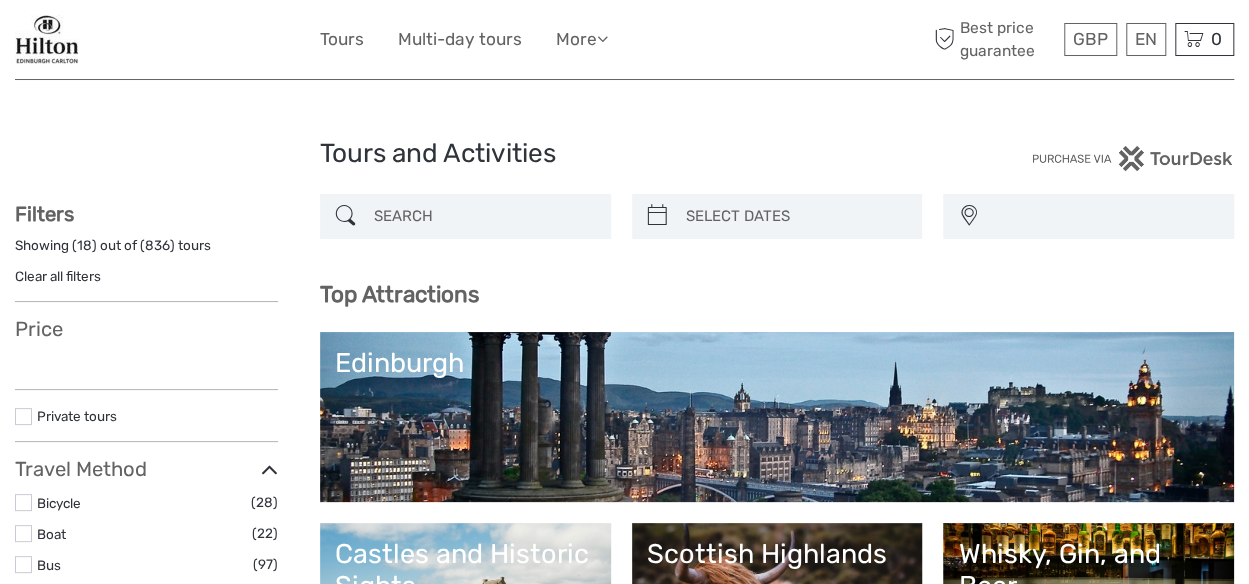 scroll, scrollTop: 0, scrollLeft: 0, axis: both 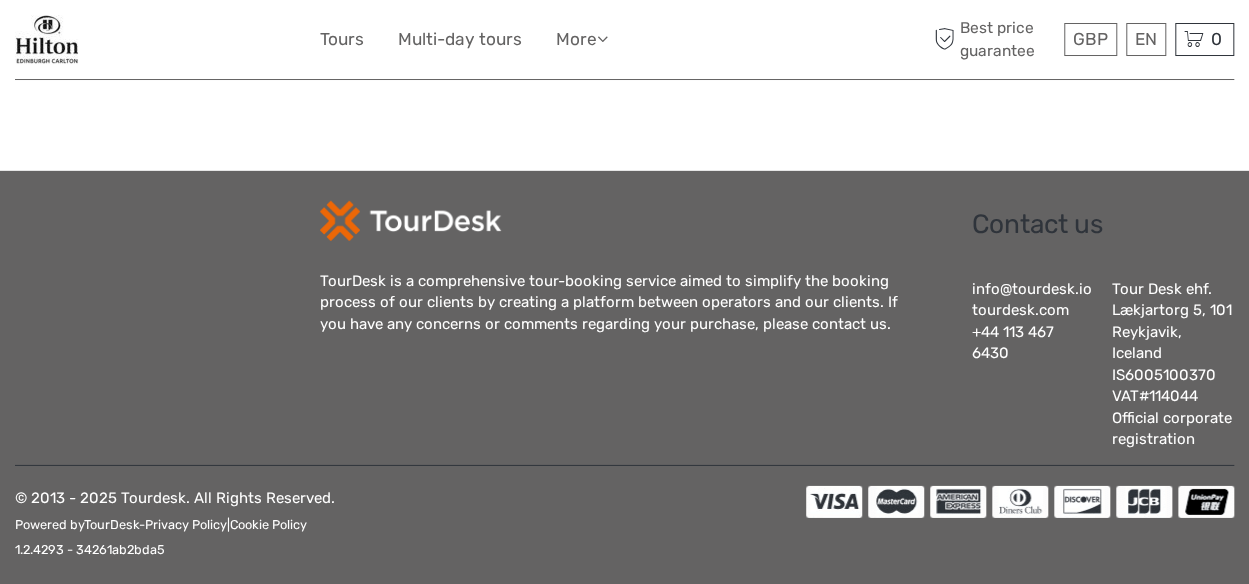 select 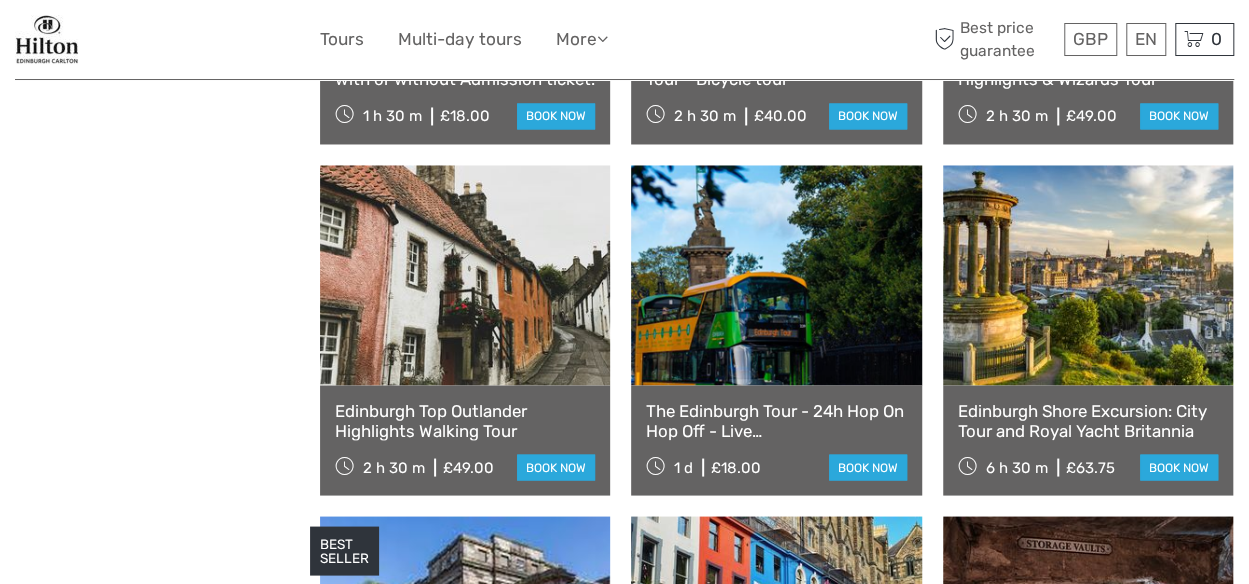 scroll, scrollTop: 1700, scrollLeft: 0, axis: vertical 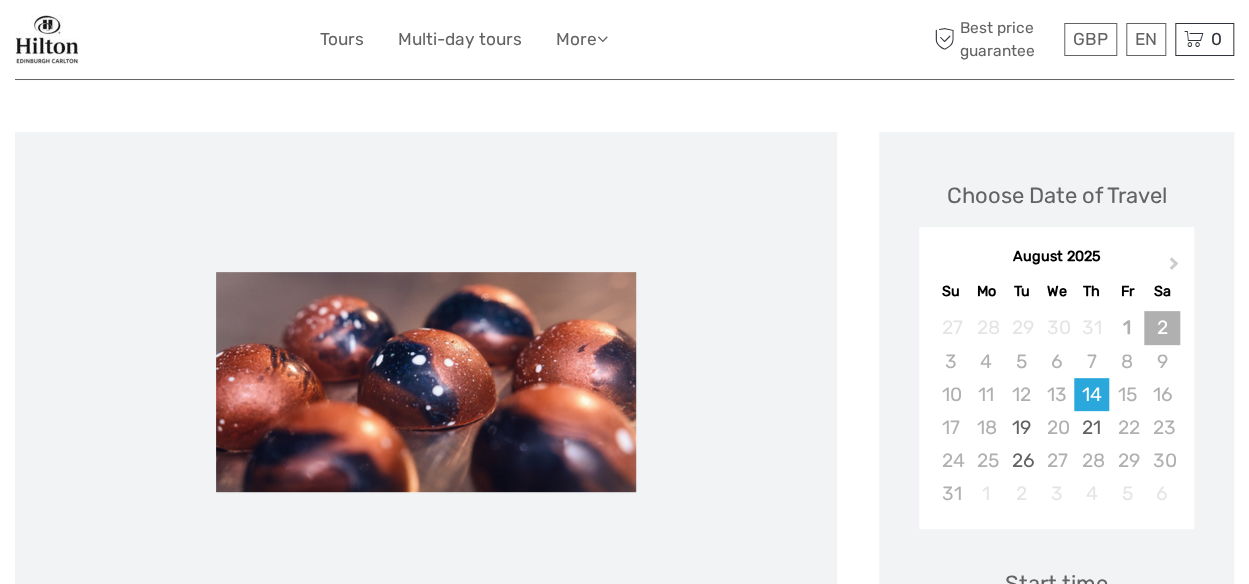 click on "2" at bounding box center (1161, 327) 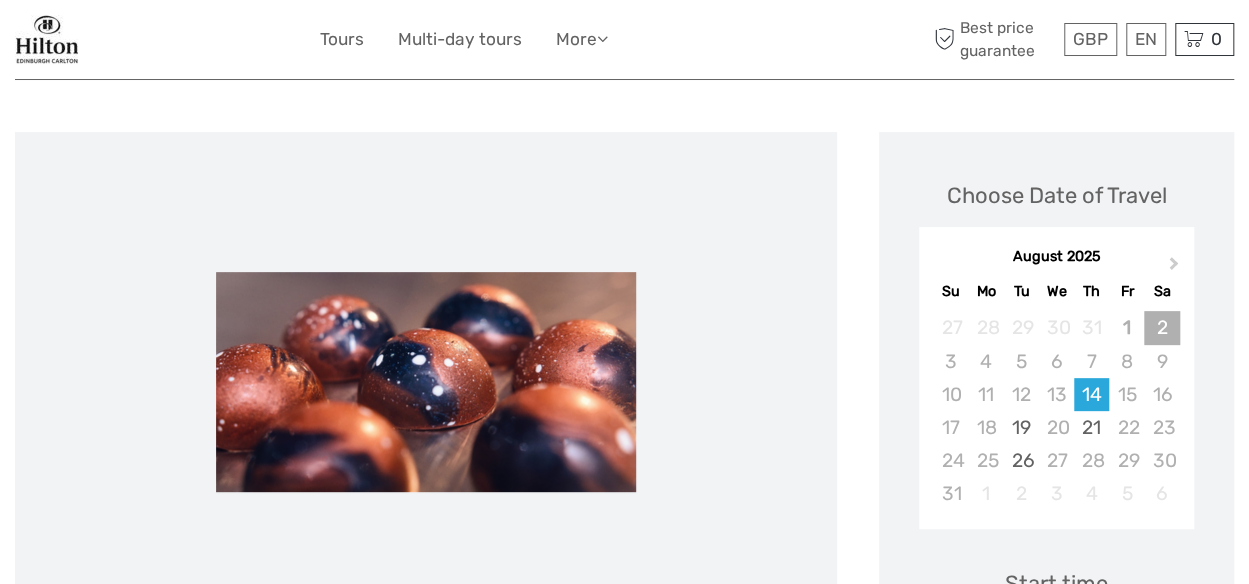 click on "2" at bounding box center (1161, 327) 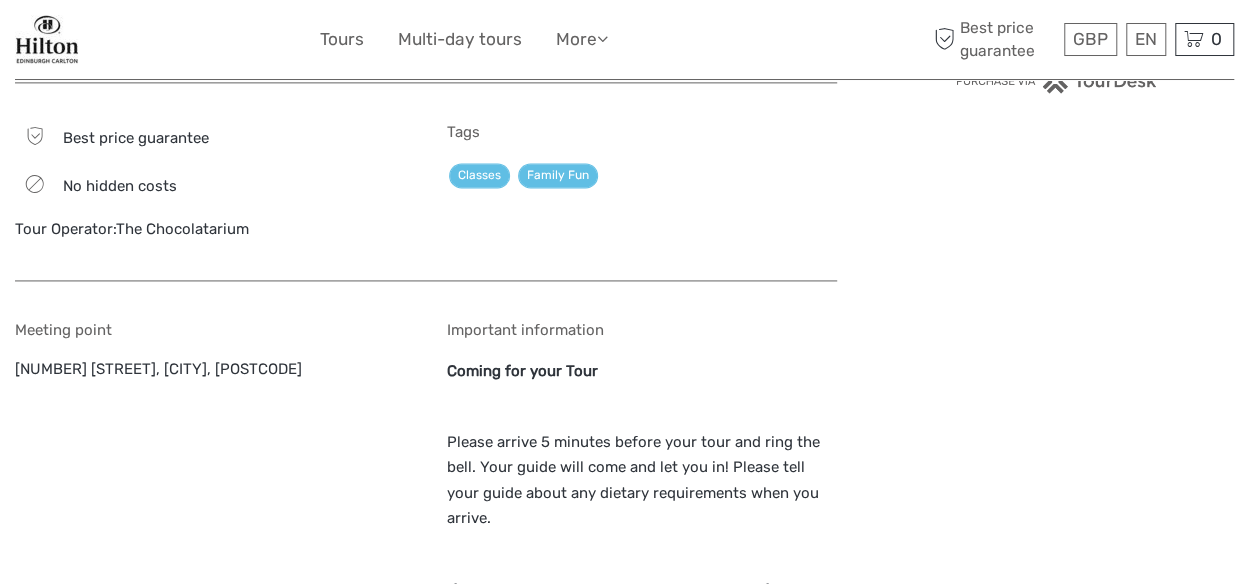 scroll, scrollTop: 1400, scrollLeft: 0, axis: vertical 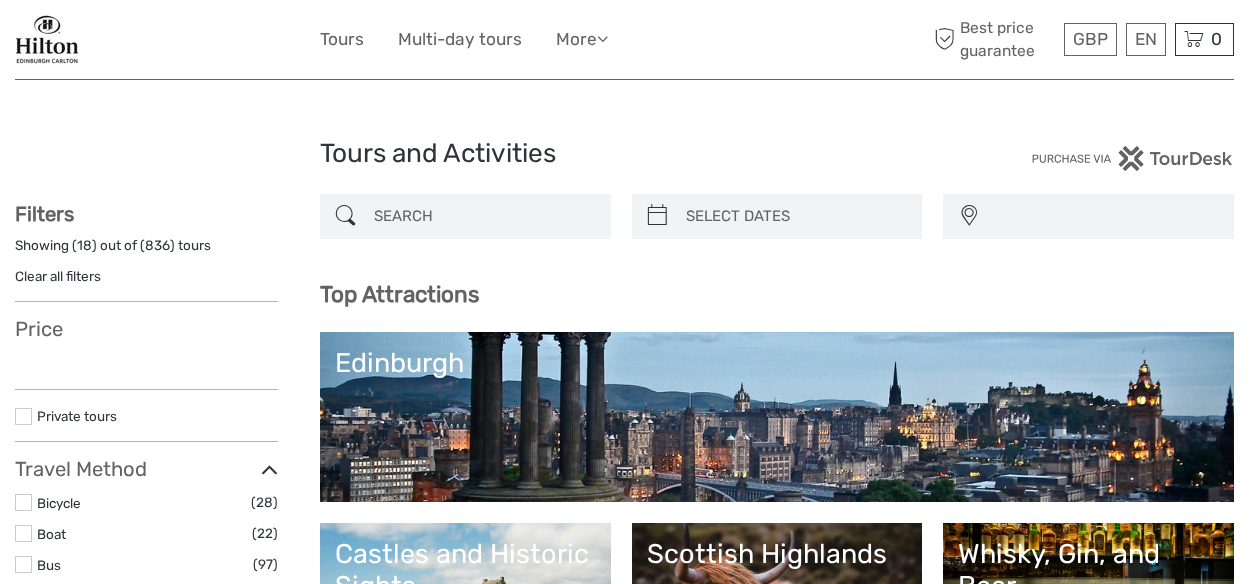 select 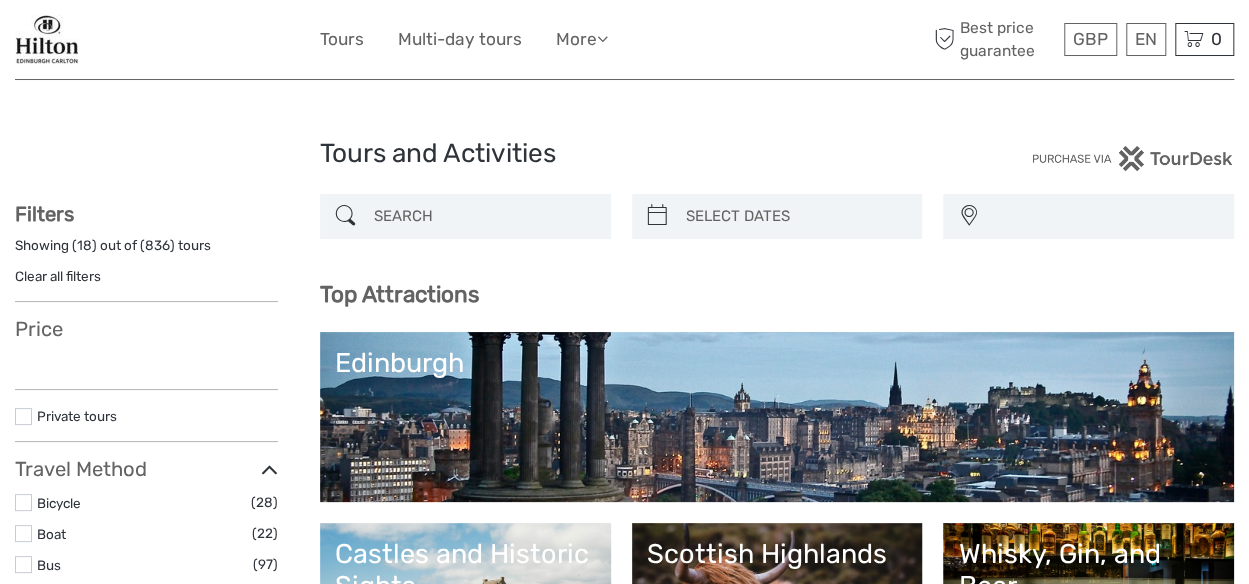 select 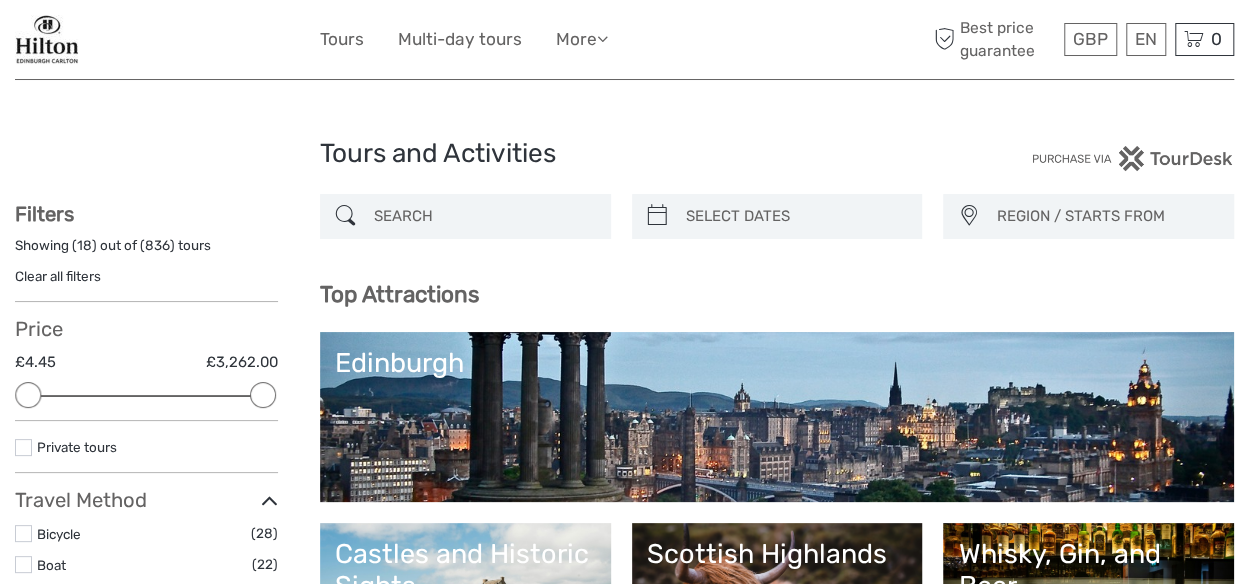 scroll, scrollTop: 2939, scrollLeft: 0, axis: vertical 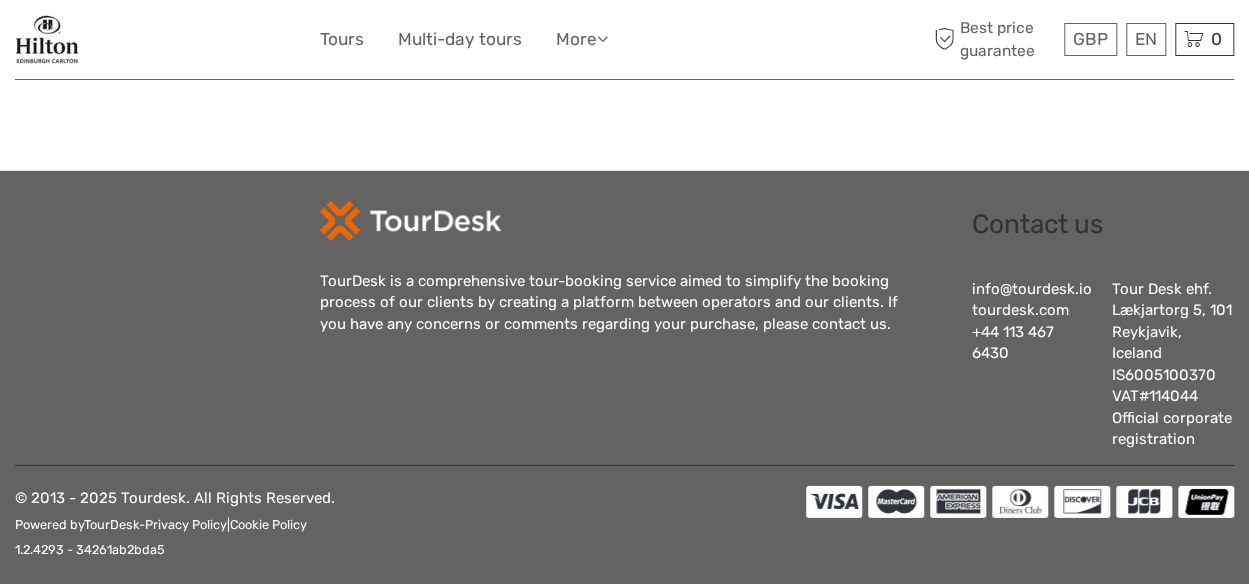 click on "Tours and Activities
Tours and Activities
REGION / STARTS FROM
Aberdeen
Dundee
Edinburgh
Glasgow
Inverness
North Highlands
Oban
Perth
St.Andrews
Stirling
Aberdeen
Dundee
Edinburgh
Glasgow
Inverness
North Highlands
Oban
Perth
St.Andrews
Stirling
Show filters
Hide filters
Filters
Showing ( 18 ) out of ( 836 ) tours
Clear all filters
Price
£4.45   £3,262.00
Clear" at bounding box center (624, -1384) 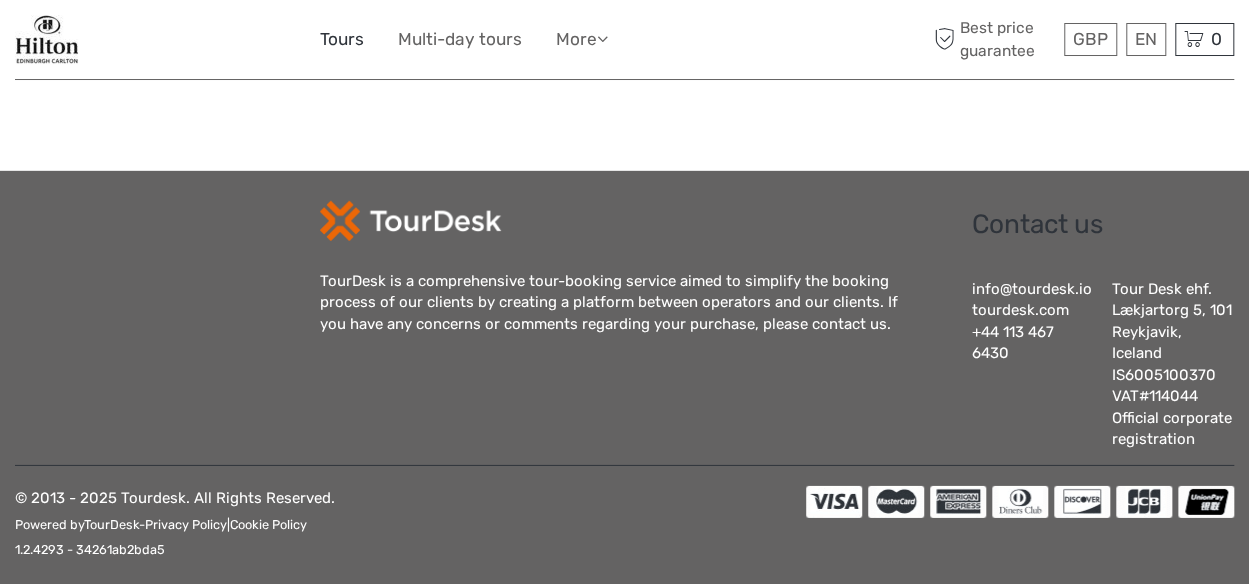 click on "Tours" at bounding box center (342, 39) 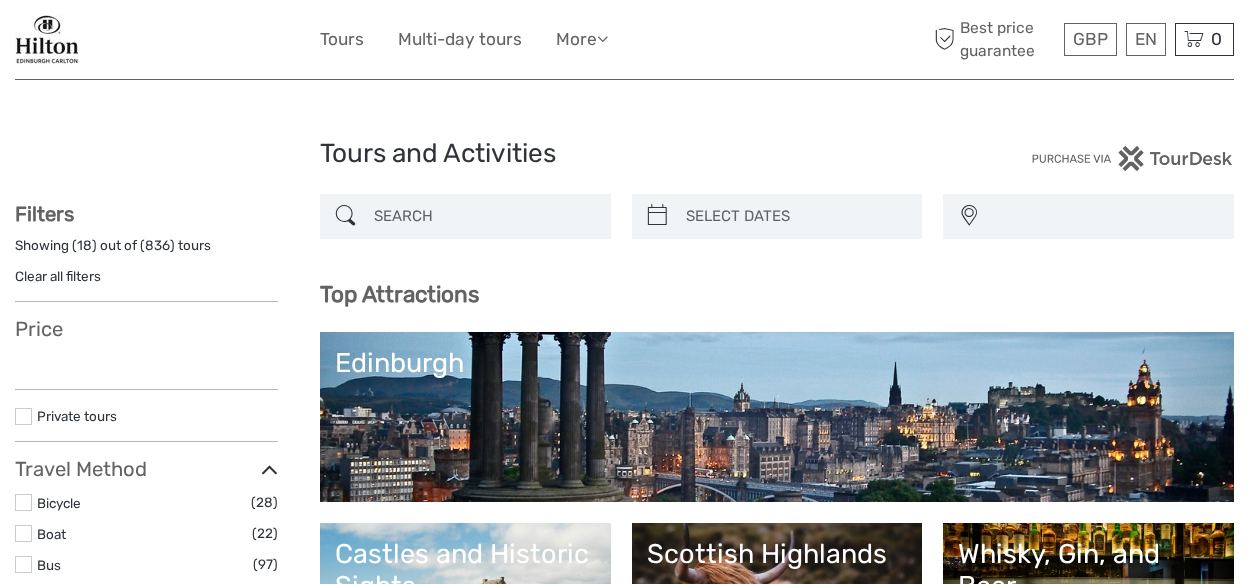 select 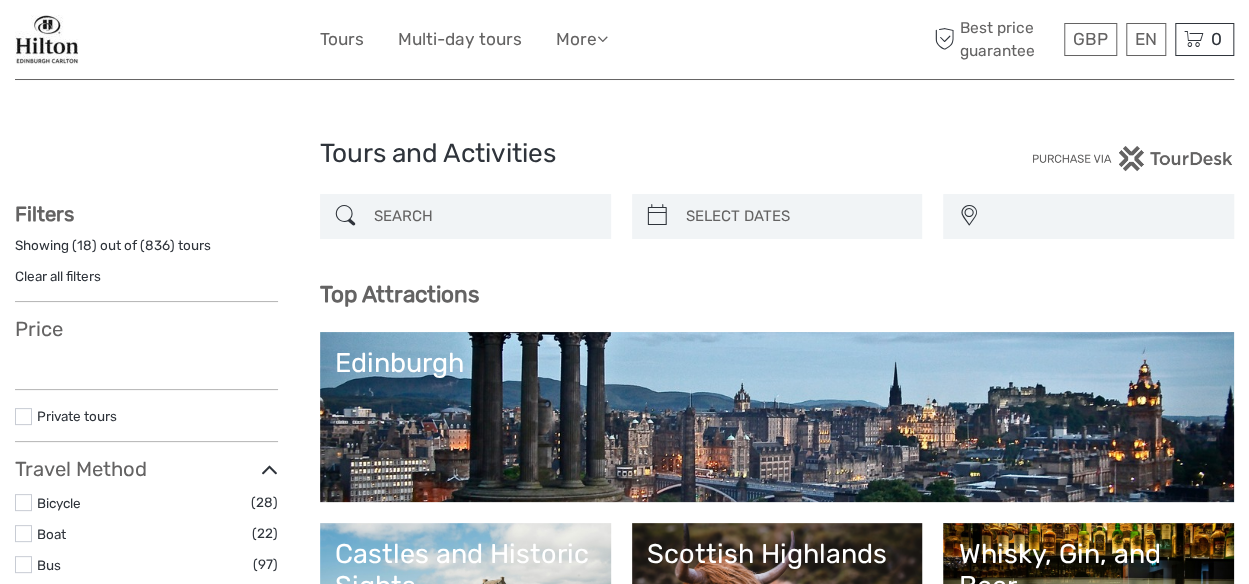 select 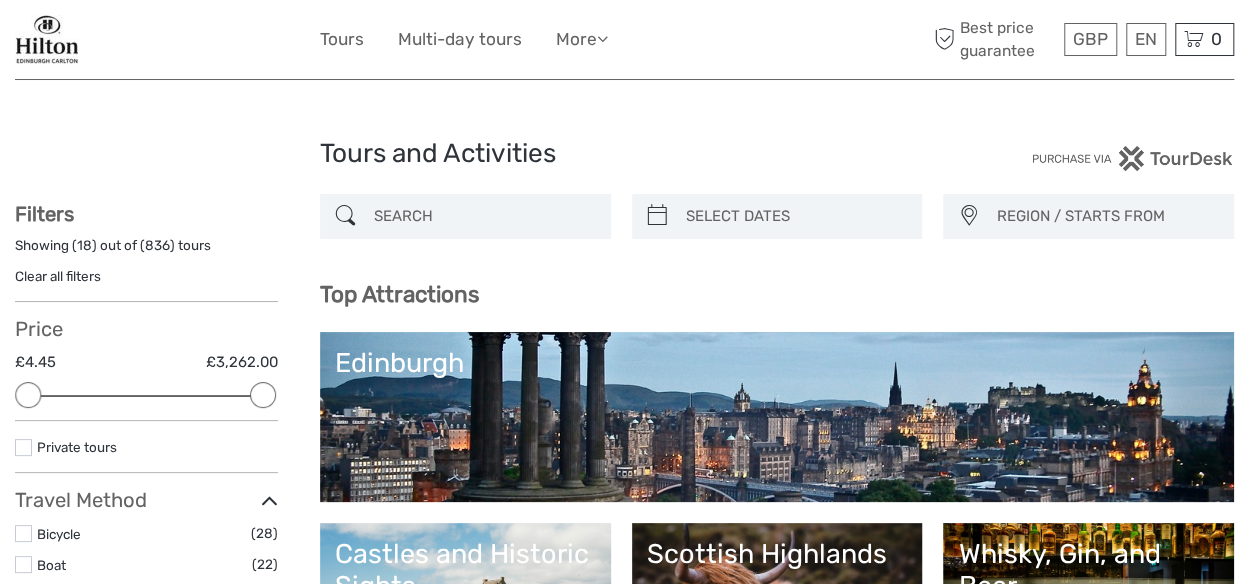 scroll, scrollTop: 0, scrollLeft: 0, axis: both 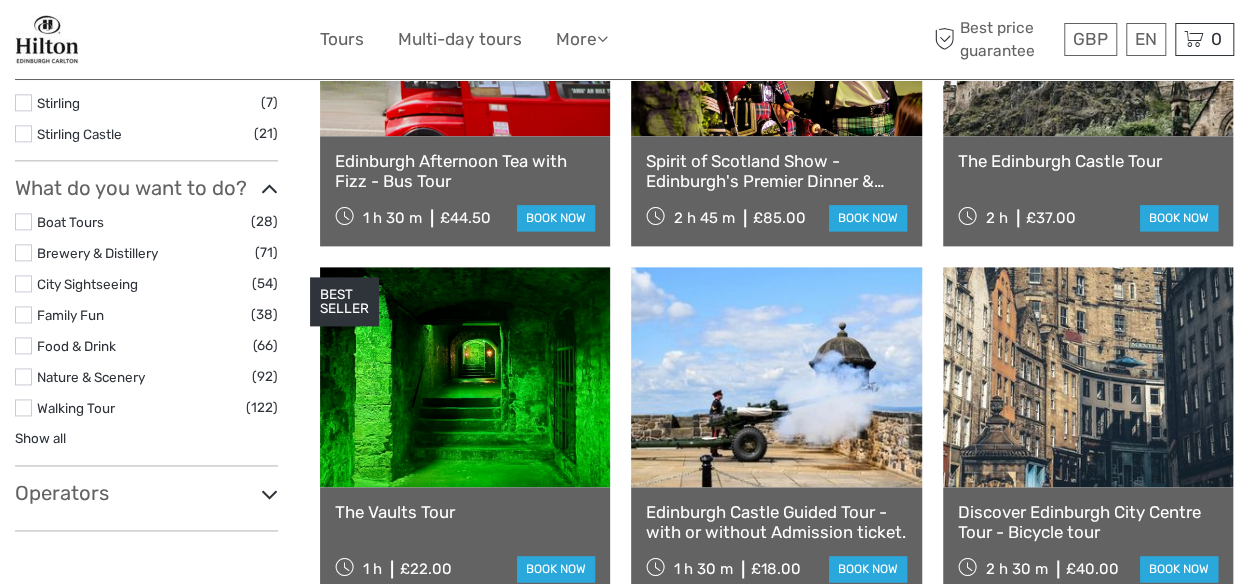 click at bounding box center [23, 314] 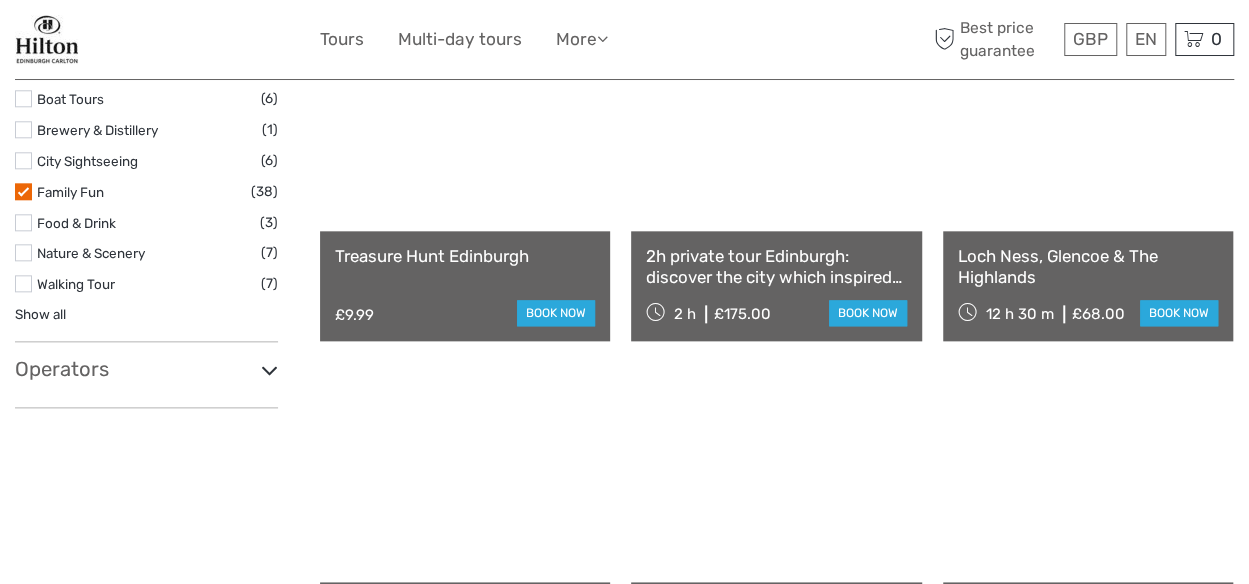scroll, scrollTop: 1013, scrollLeft: 0, axis: vertical 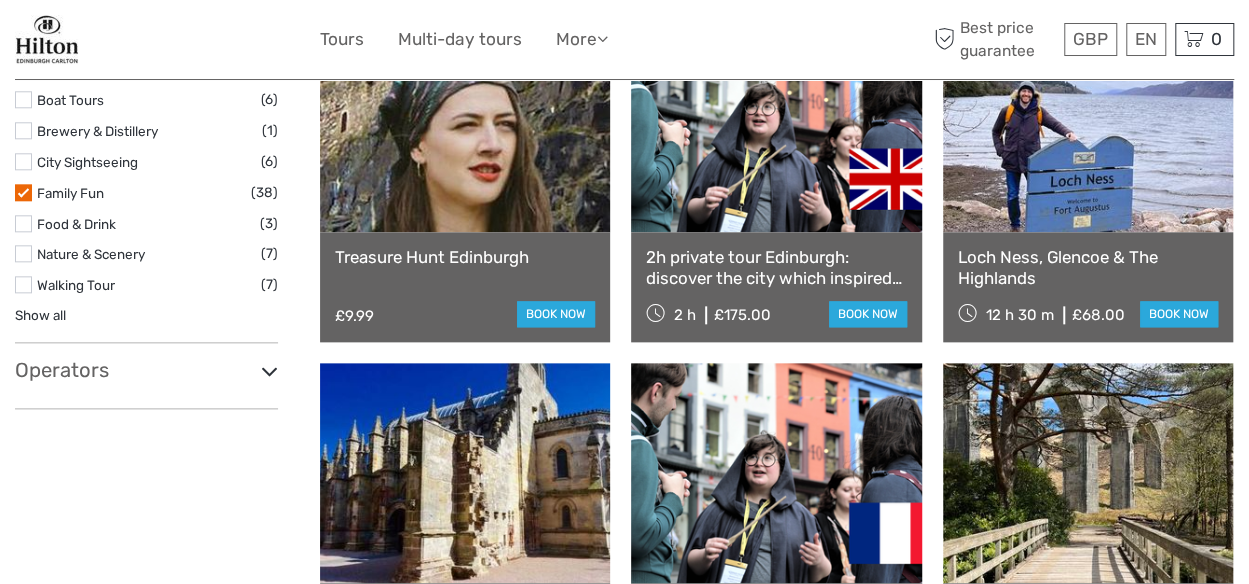 click on "Show all" at bounding box center (40, 315) 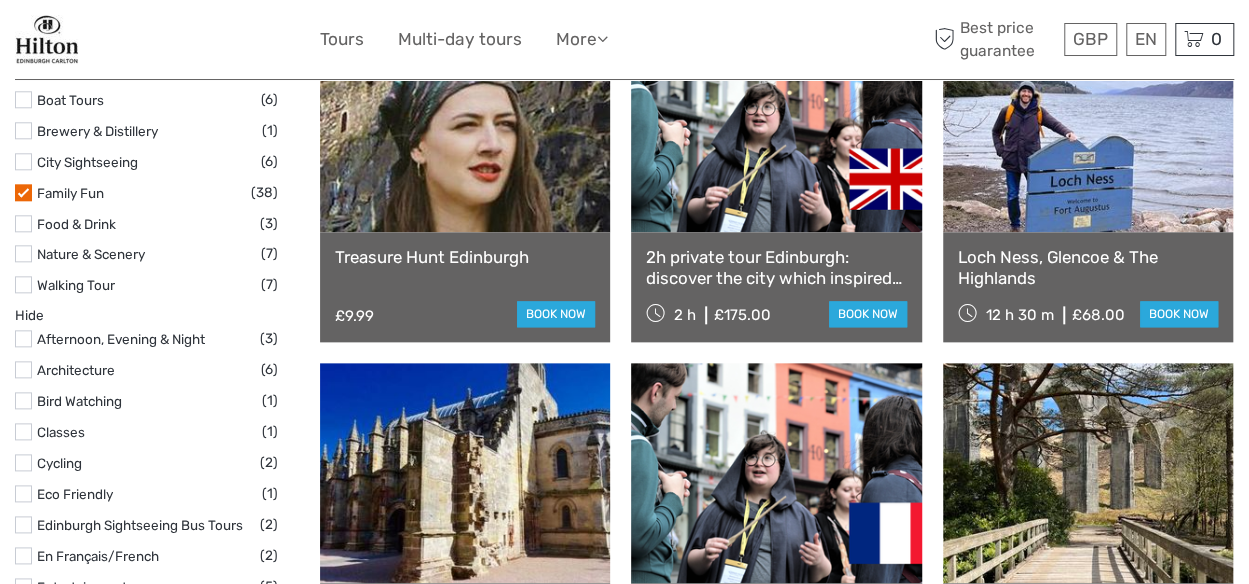 scroll, scrollTop: 1113, scrollLeft: 0, axis: vertical 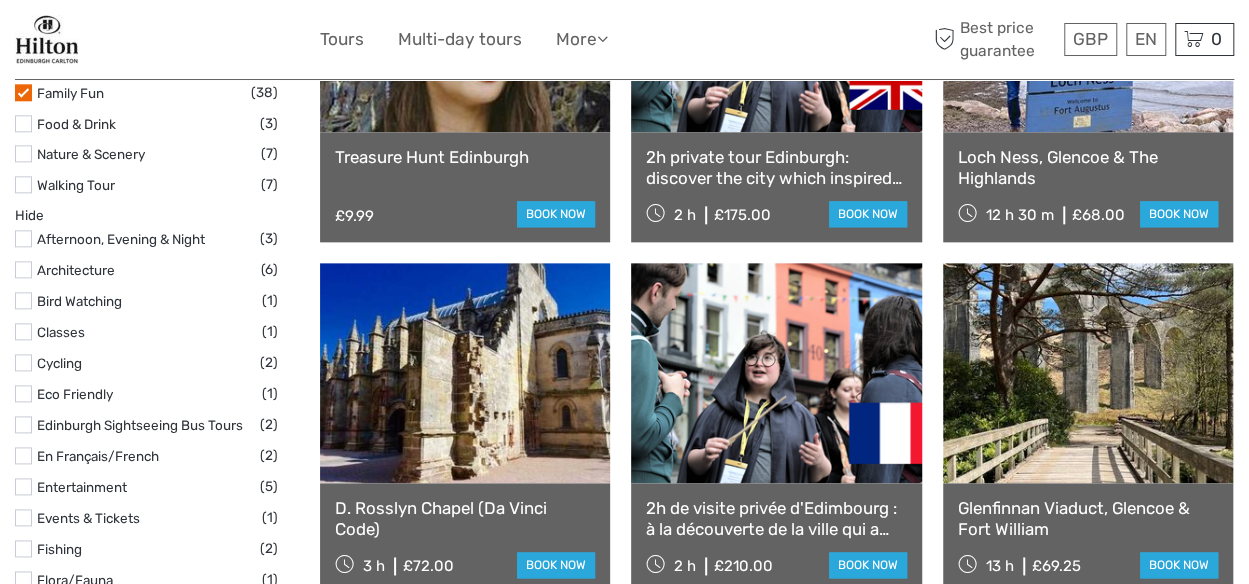 click on "GBP
GBP
€
$
EN
English
Español
Deutsch
Tours
Multi-day tours
More
Travel Articles
Back to Hotel
Travel Articles
Back to Hotel
Best price guarantee
Best price guarantee
GBP
GBP
€
$
EN
English
Español
Deutsch
0
Items" at bounding box center [624, 439] 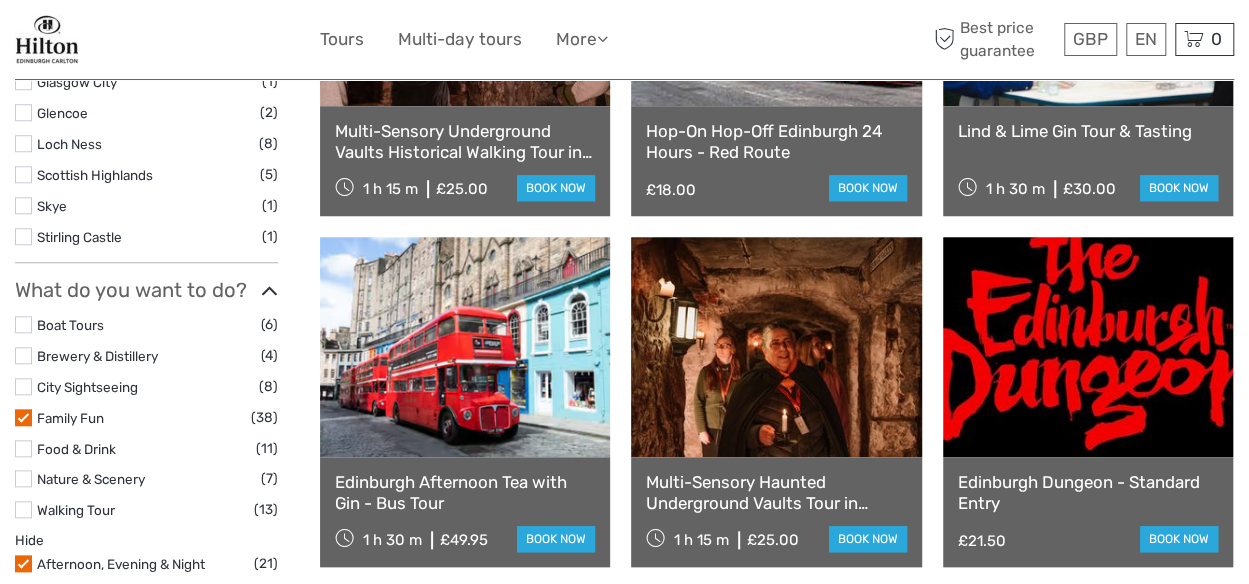 scroll, scrollTop: 913, scrollLeft: 0, axis: vertical 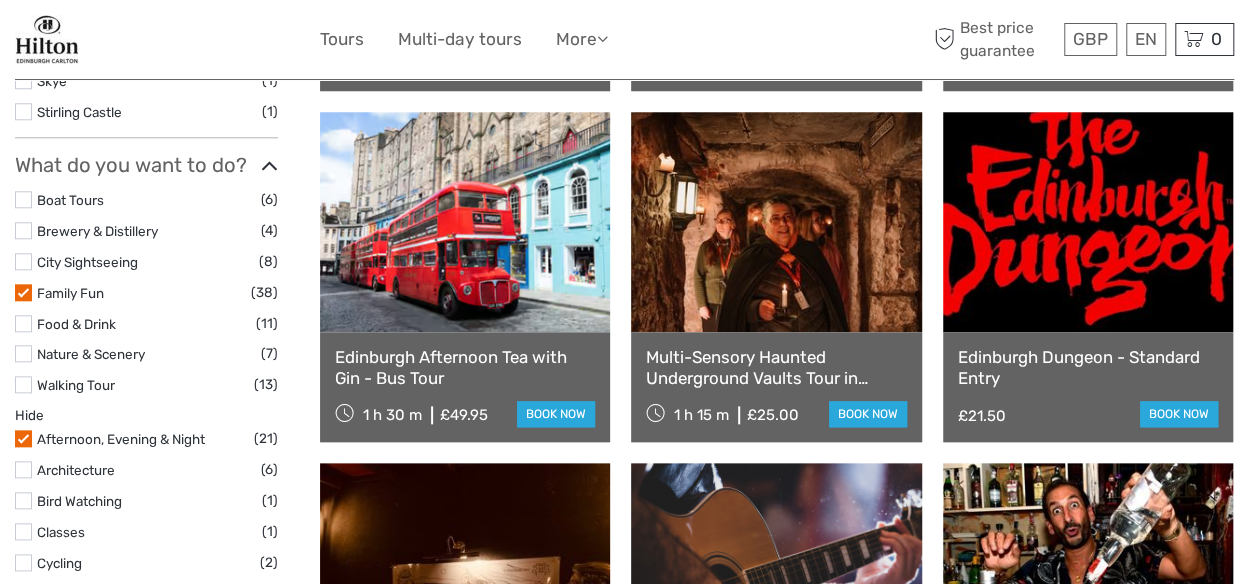 click at bounding box center [23, 292] 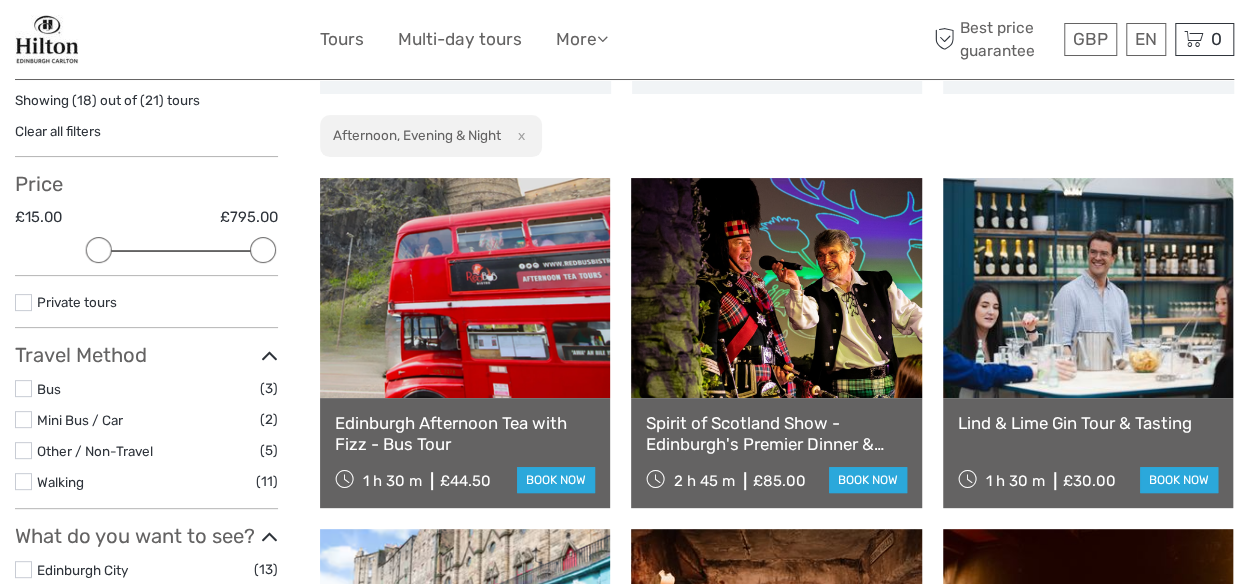 scroll, scrollTop: 300, scrollLeft: 0, axis: vertical 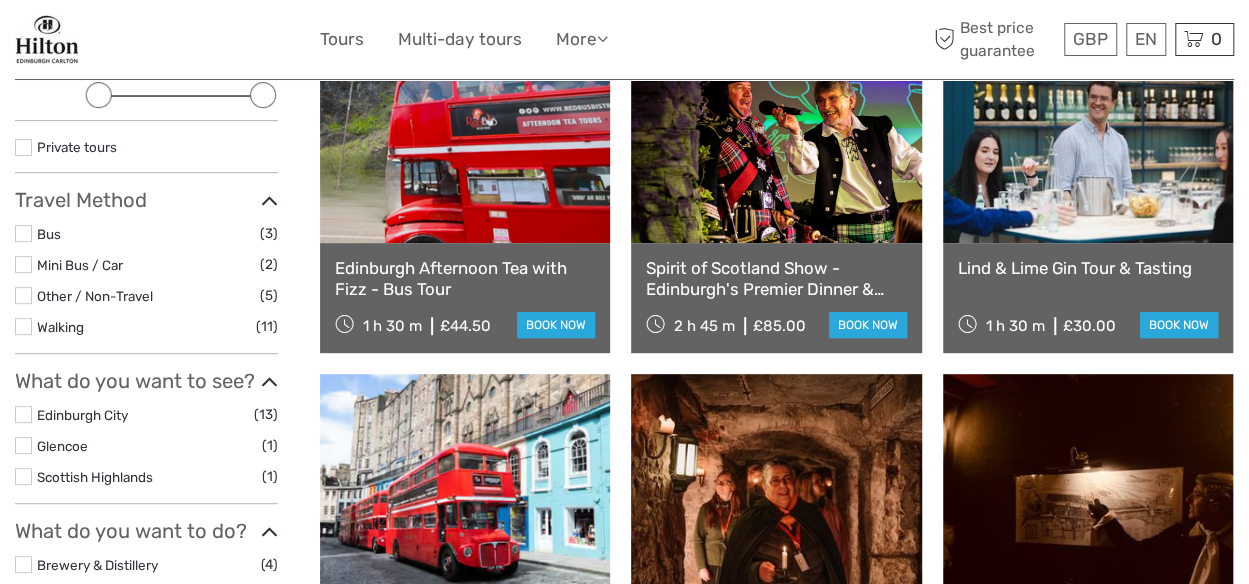 click on "Spirit of Scotland Show - Edinburgh's Premier Dinner & Show" at bounding box center [776, 278] 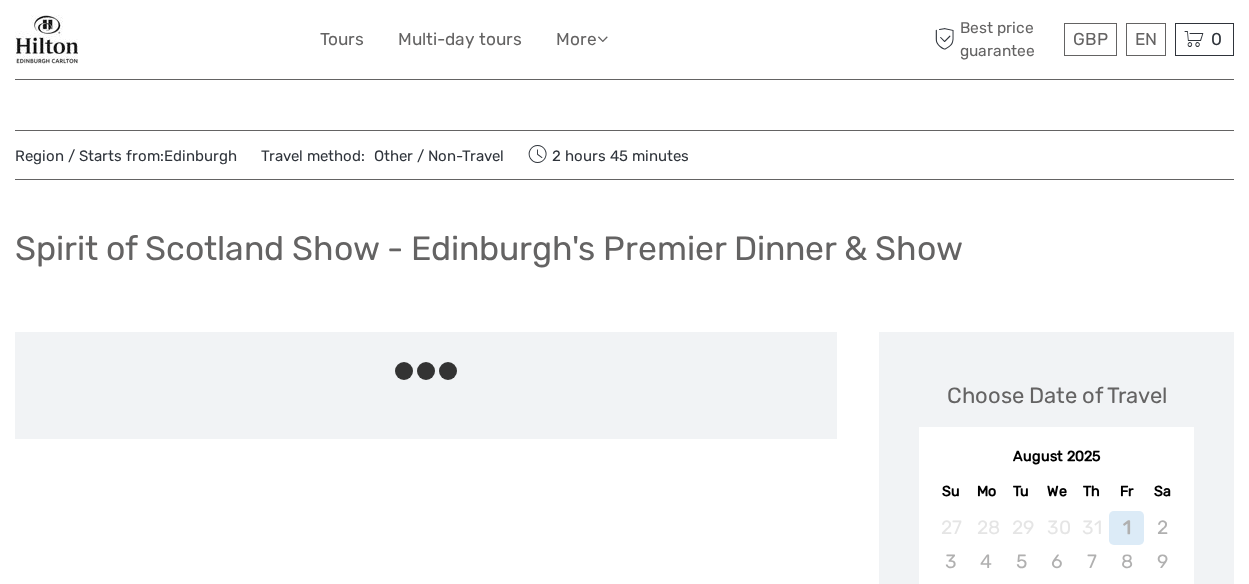scroll, scrollTop: 0, scrollLeft: 0, axis: both 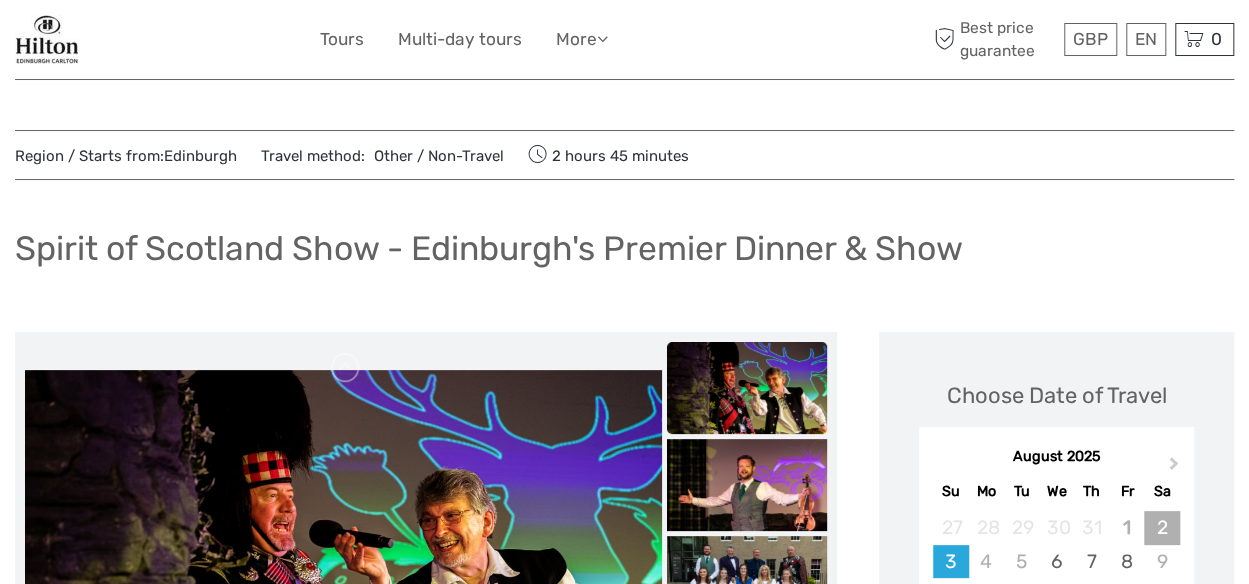 click on "2" at bounding box center (1161, 527) 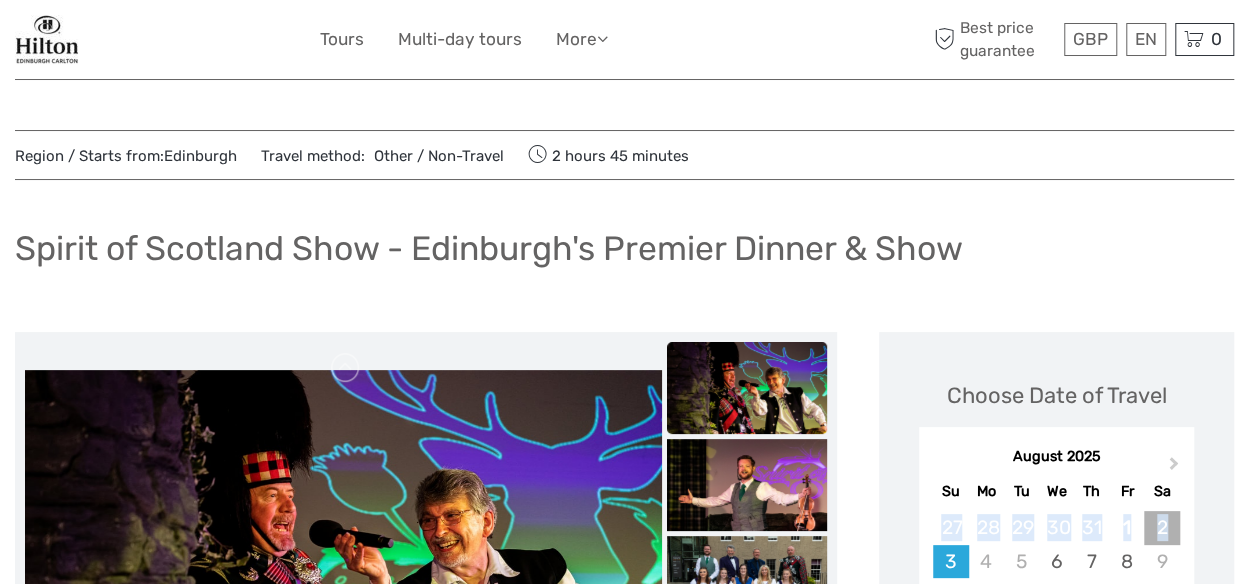 click on "2" at bounding box center [1161, 527] 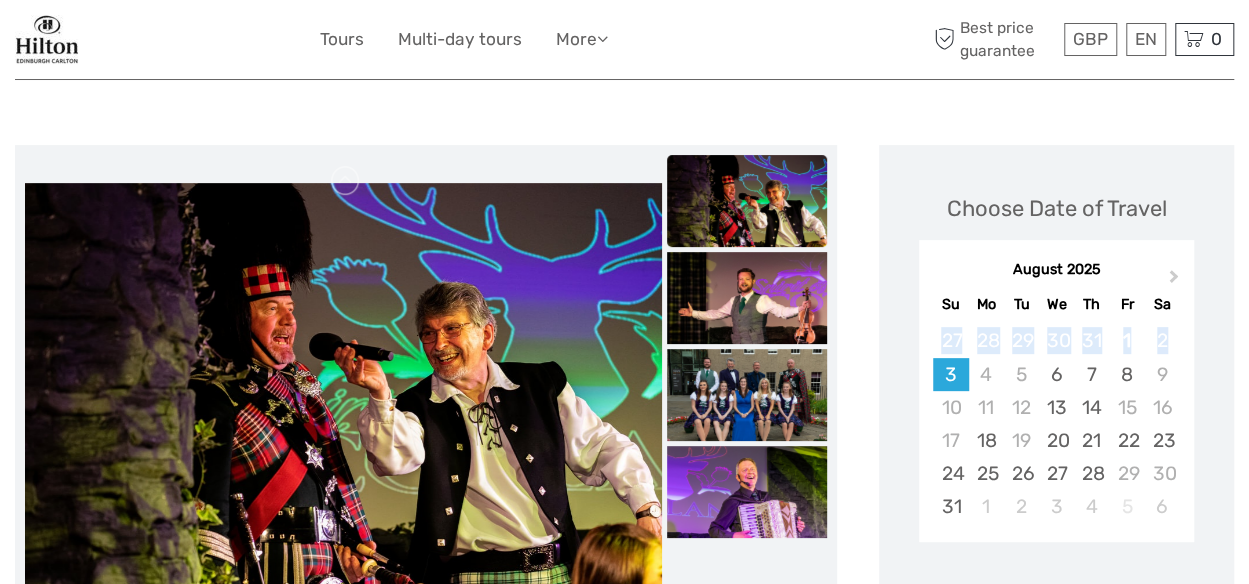 scroll, scrollTop: 200, scrollLeft: 0, axis: vertical 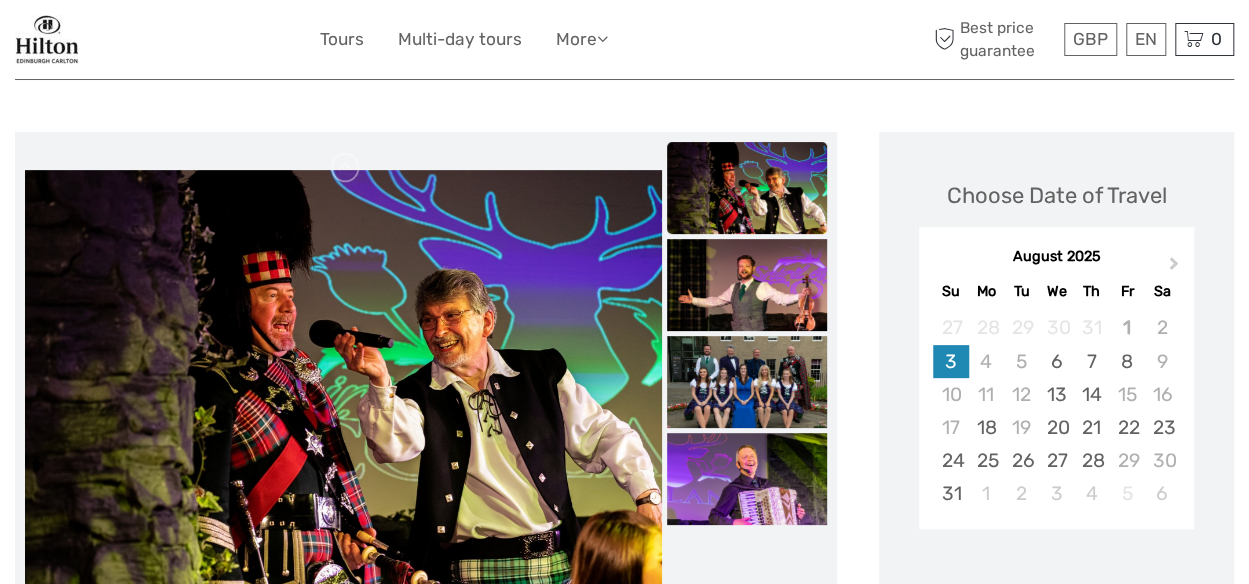 click on "3" at bounding box center (950, 361) 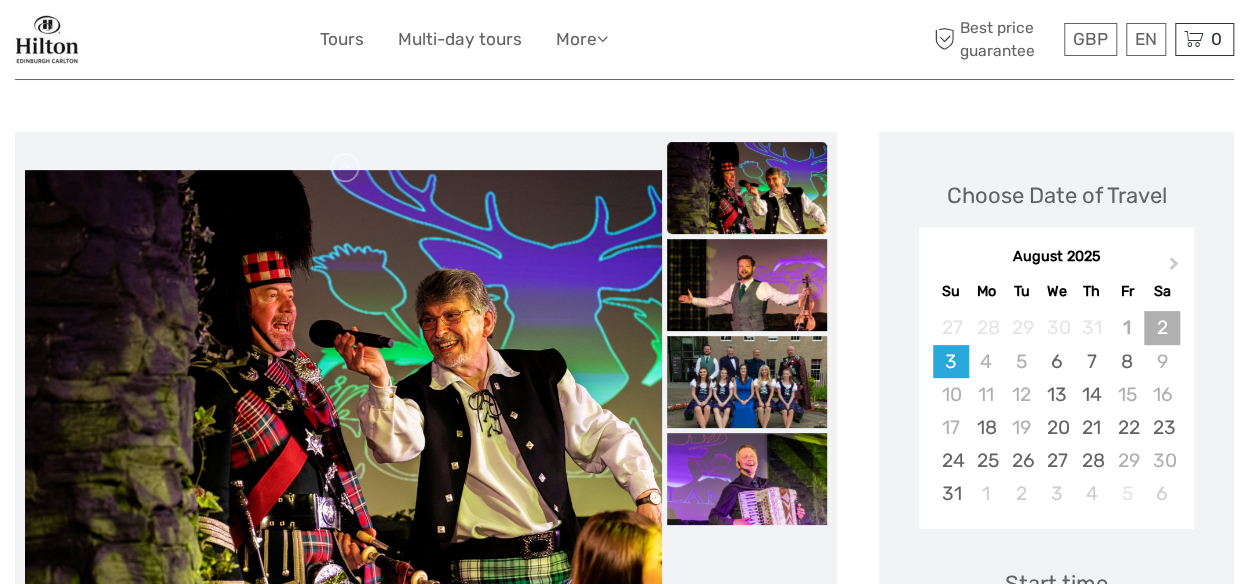click on "2" at bounding box center [1161, 327] 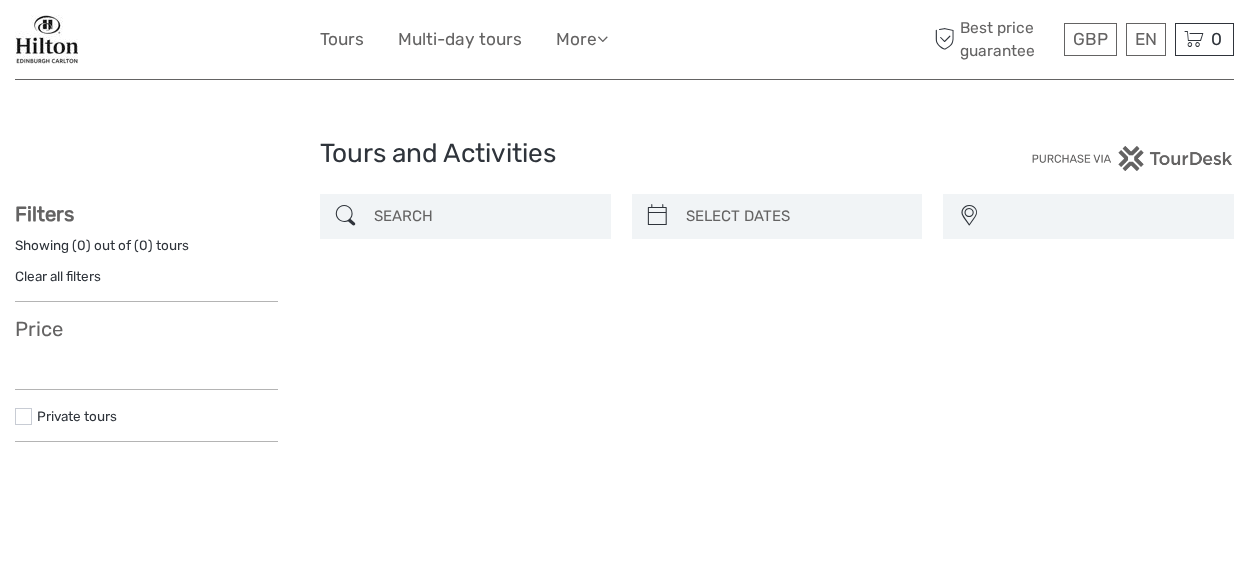 select 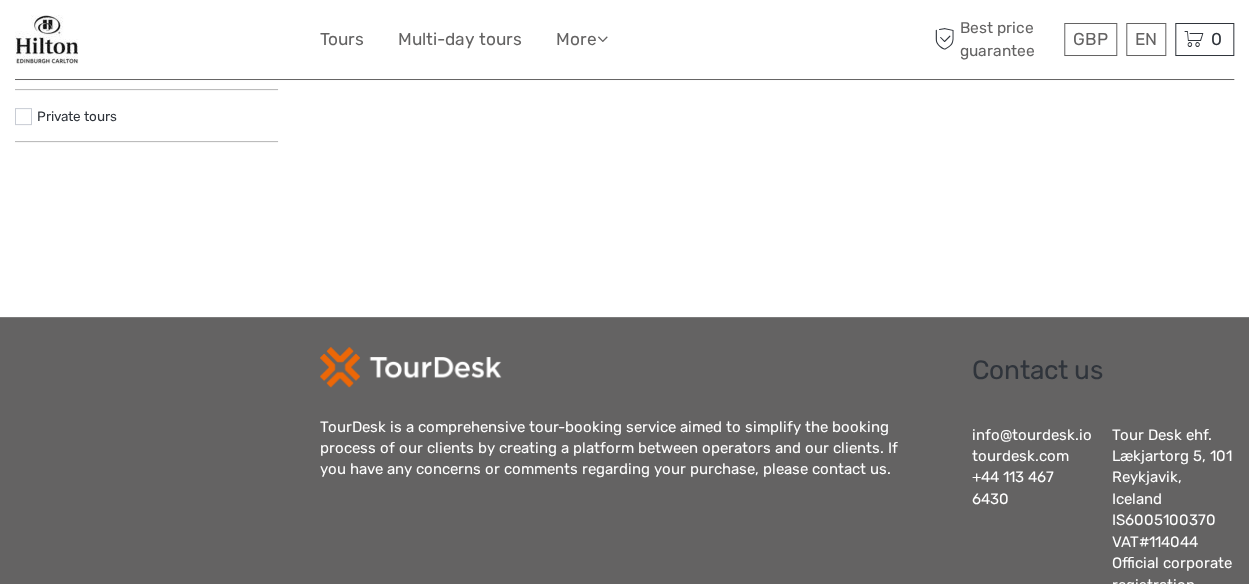 select 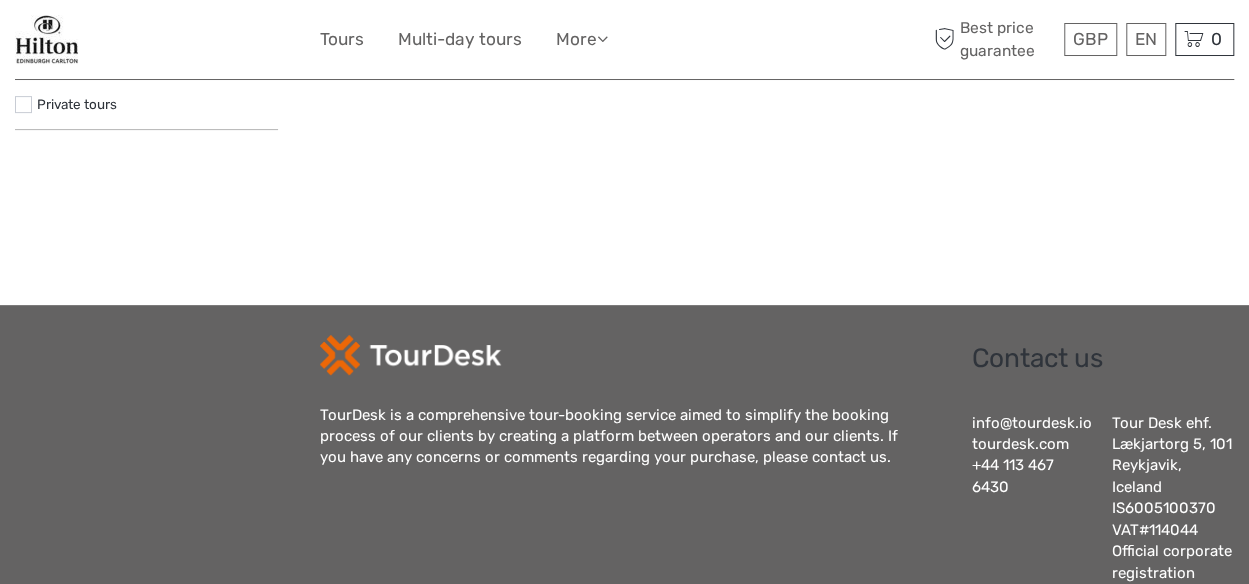 scroll, scrollTop: 0, scrollLeft: 0, axis: both 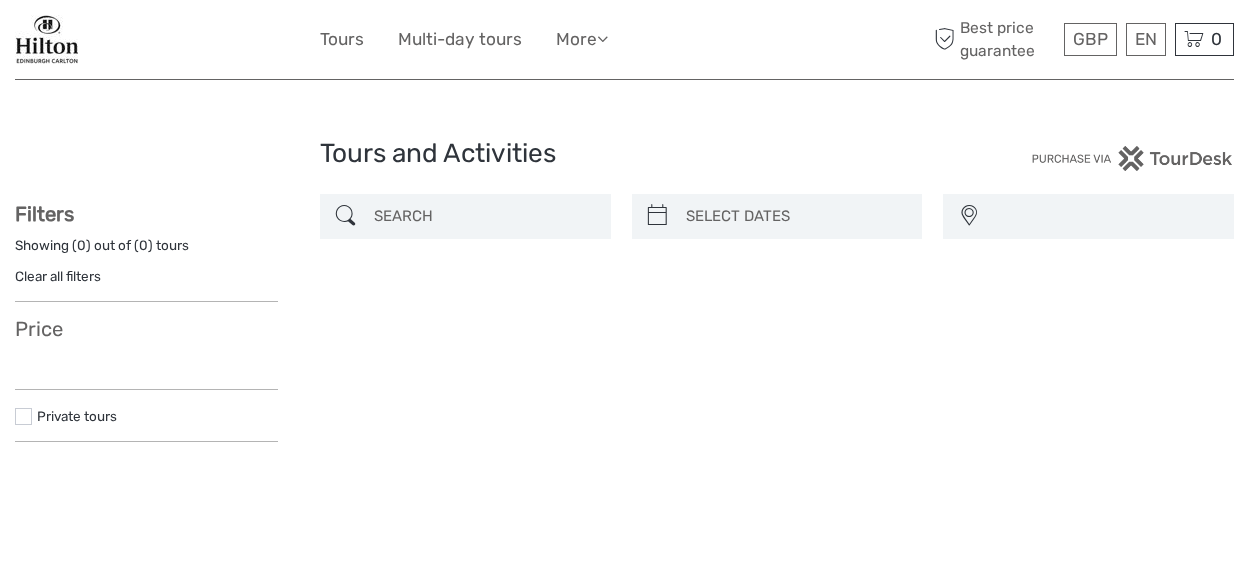 select 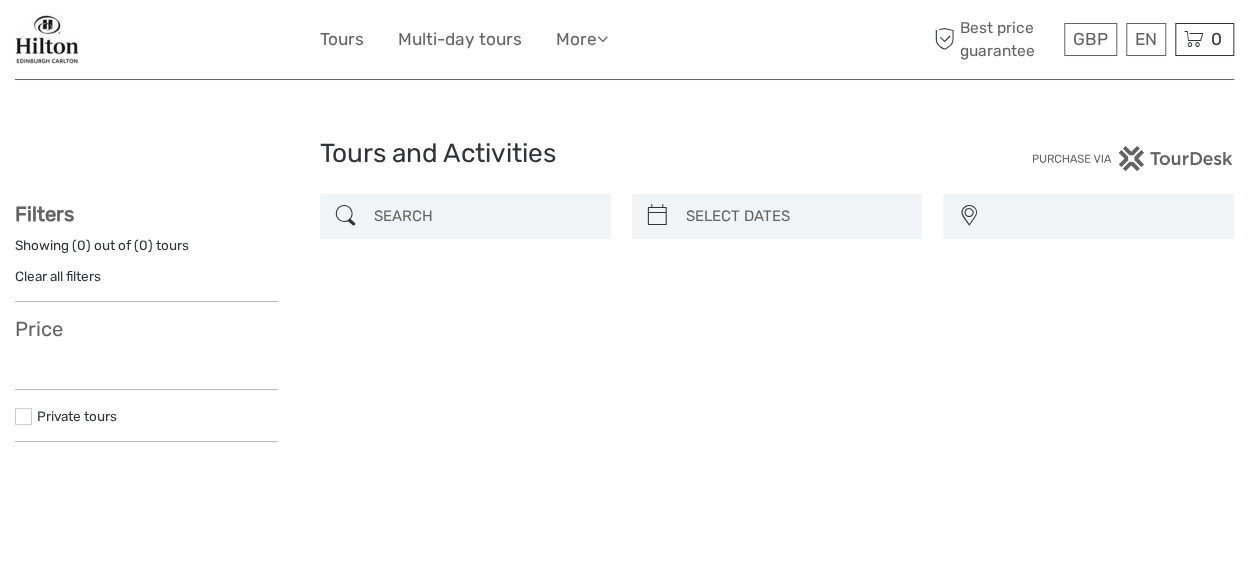 select 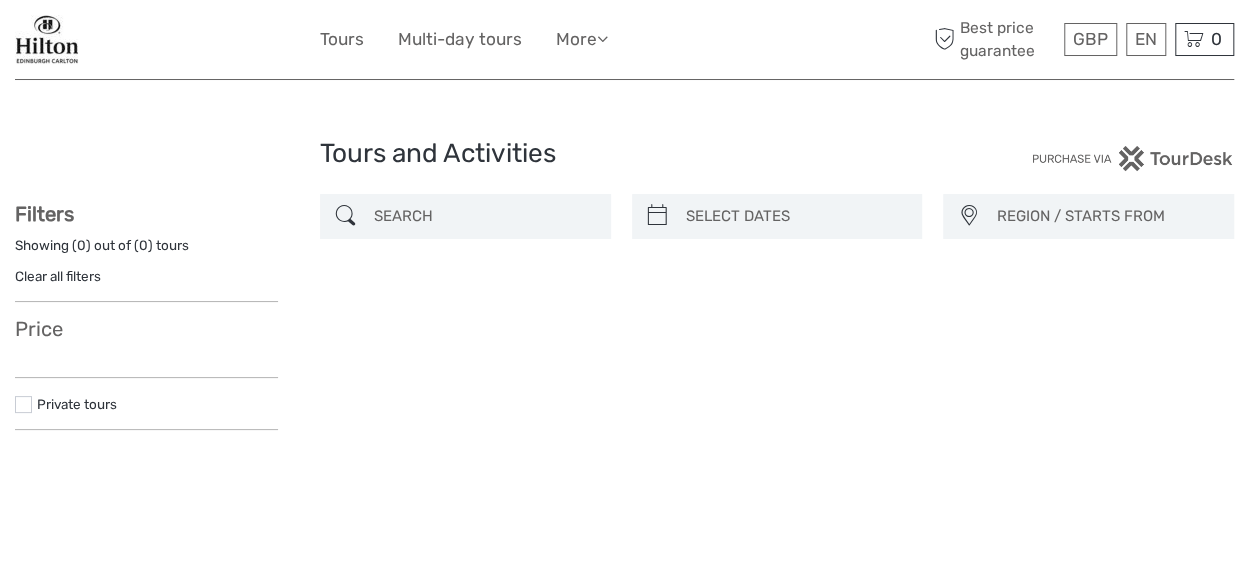 scroll, scrollTop: 0, scrollLeft: 0, axis: both 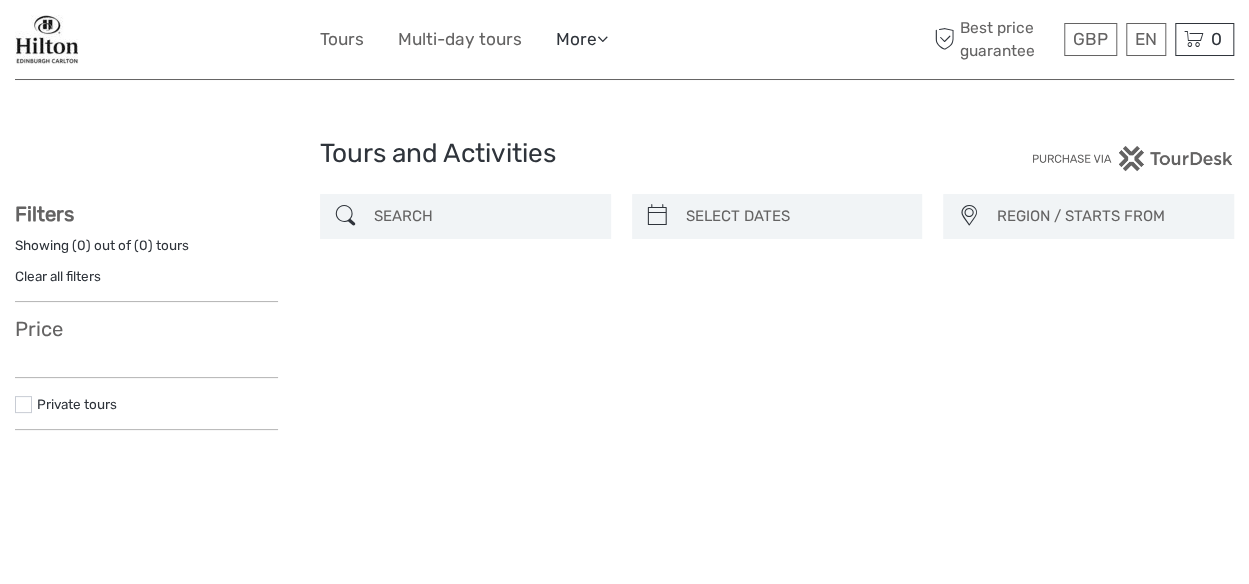 click on "More" at bounding box center [582, 39] 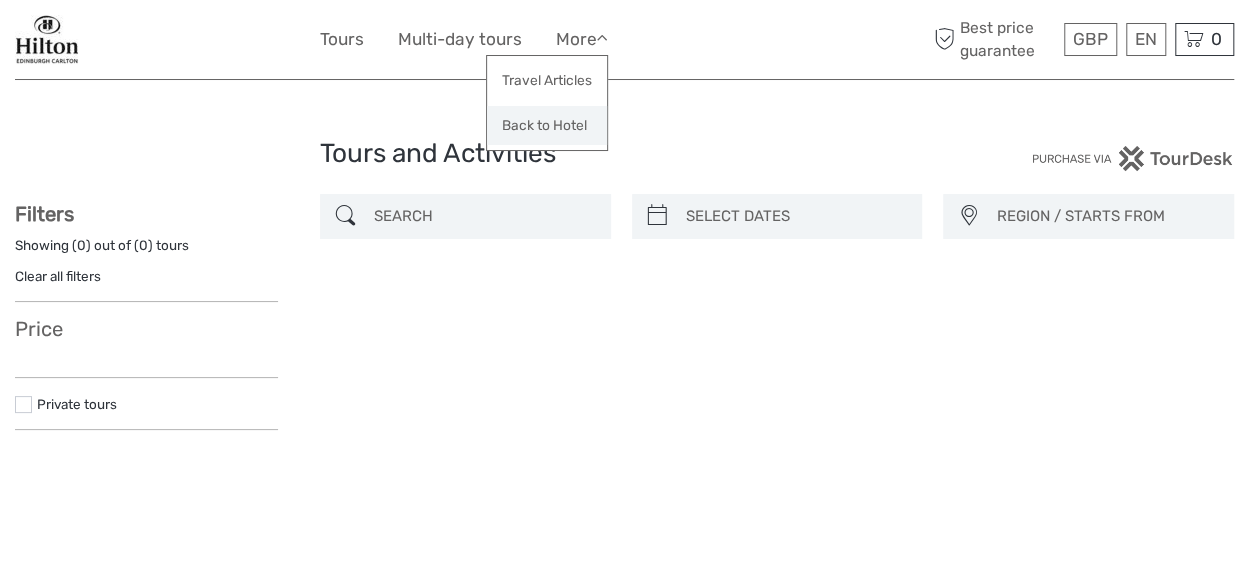 click on "Back to Hotel" at bounding box center [547, 125] 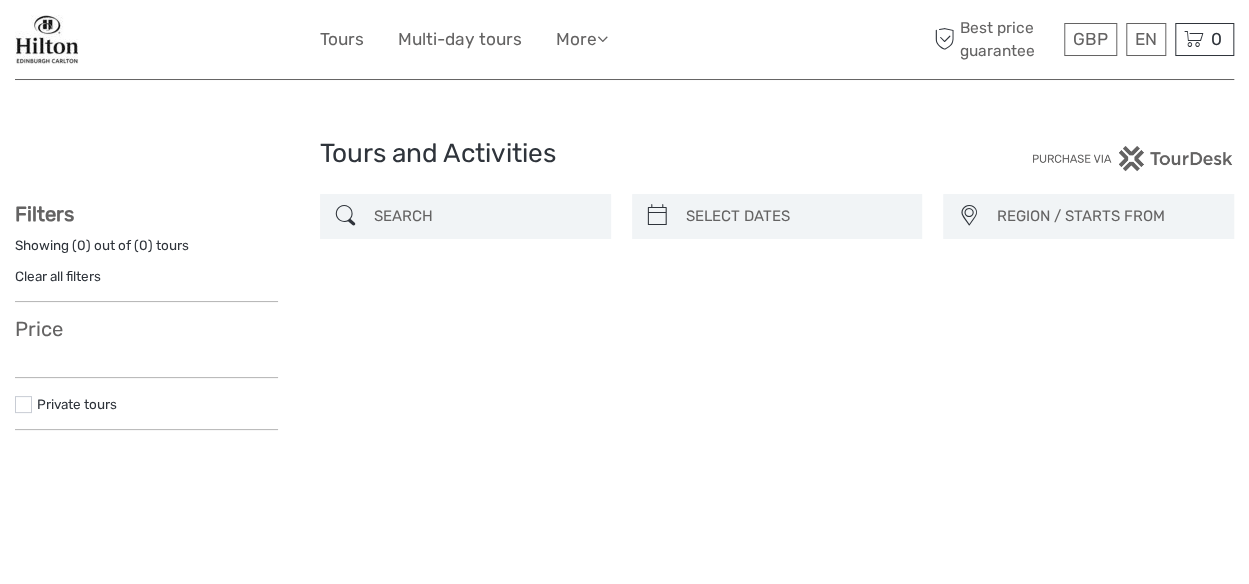 click at bounding box center (483, 216) 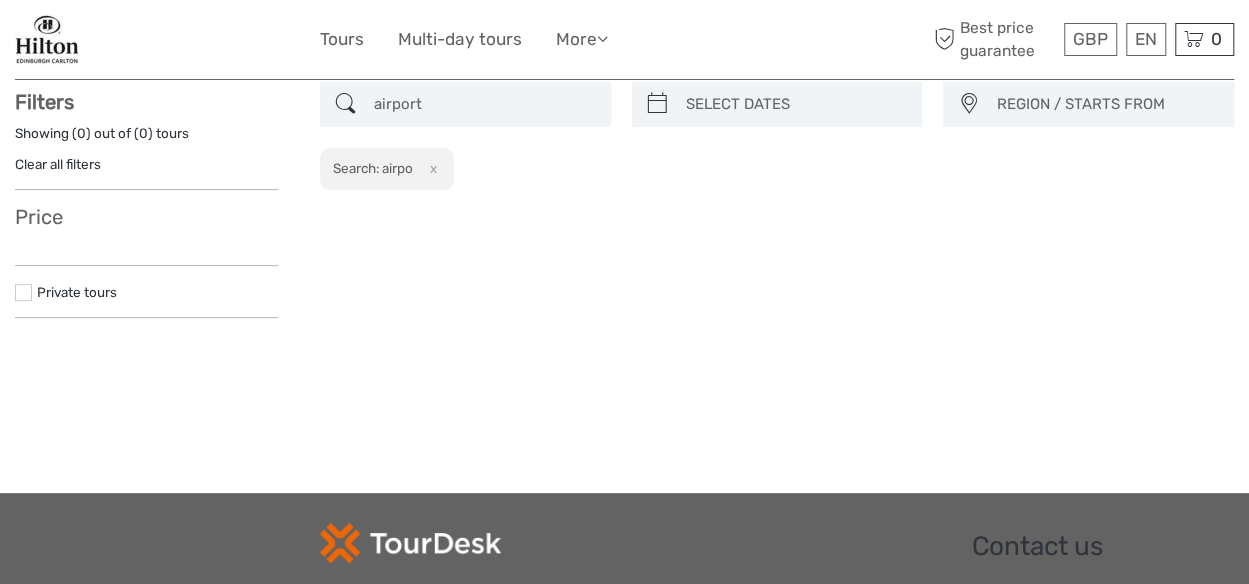 scroll, scrollTop: 113, scrollLeft: 0, axis: vertical 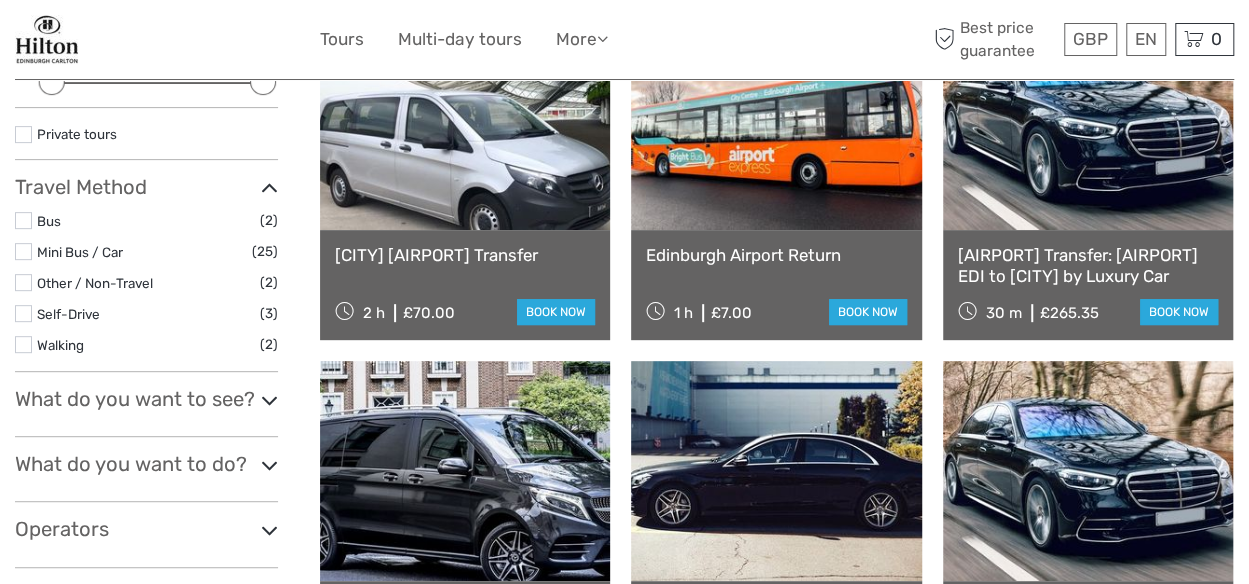type on "airport" 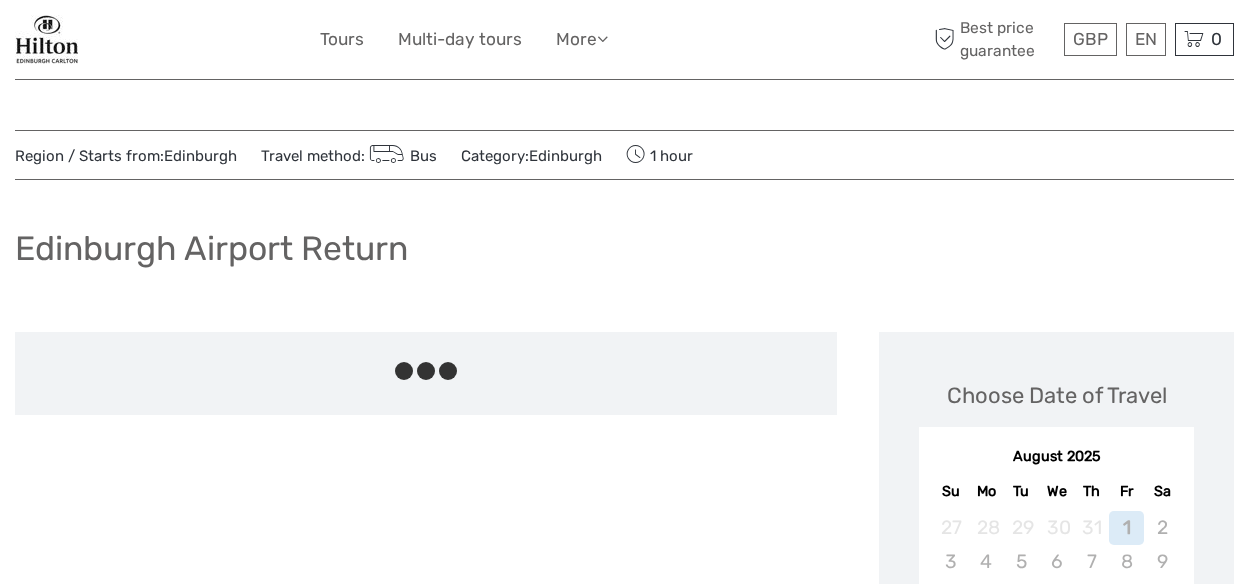 scroll, scrollTop: 0, scrollLeft: 0, axis: both 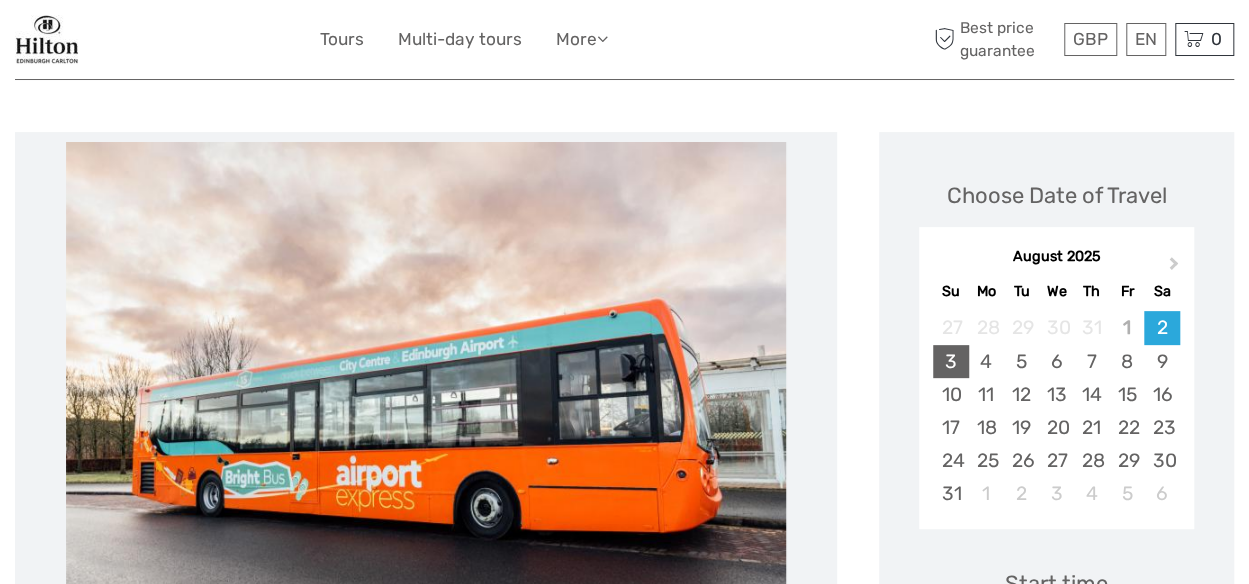 click on "3" at bounding box center [950, 361] 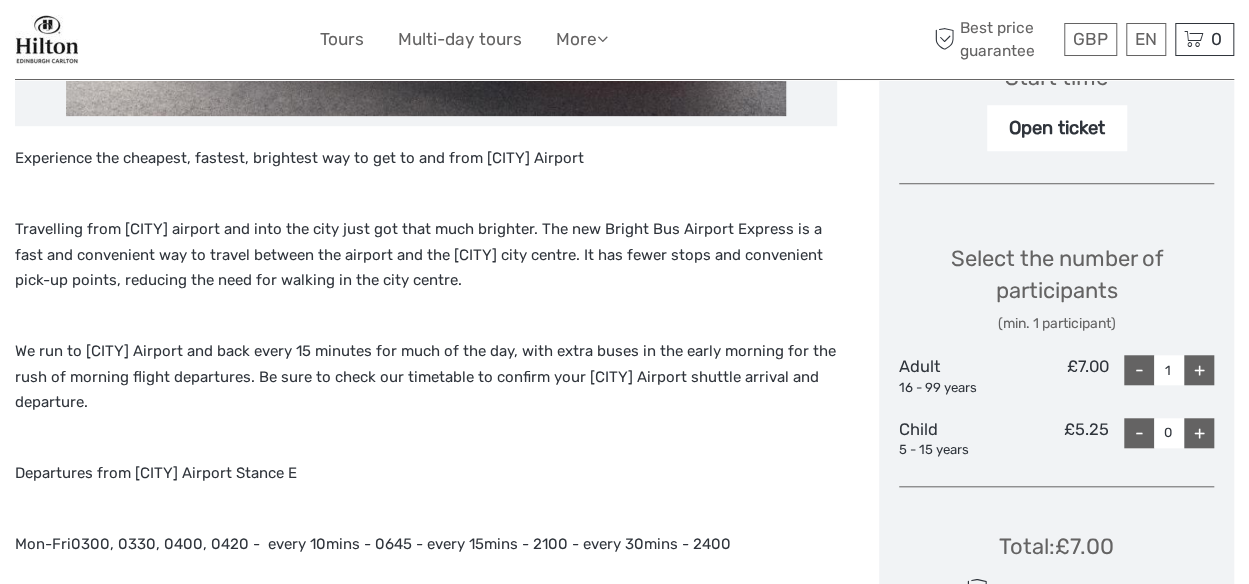 scroll, scrollTop: 800, scrollLeft: 0, axis: vertical 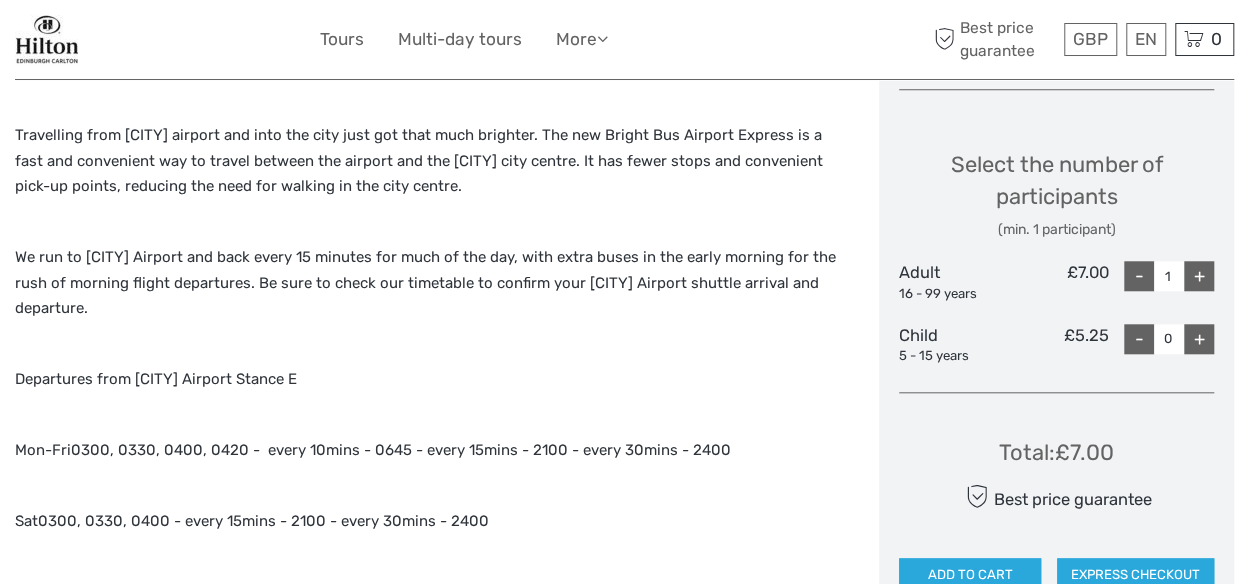 click on "+" at bounding box center (1199, 276) 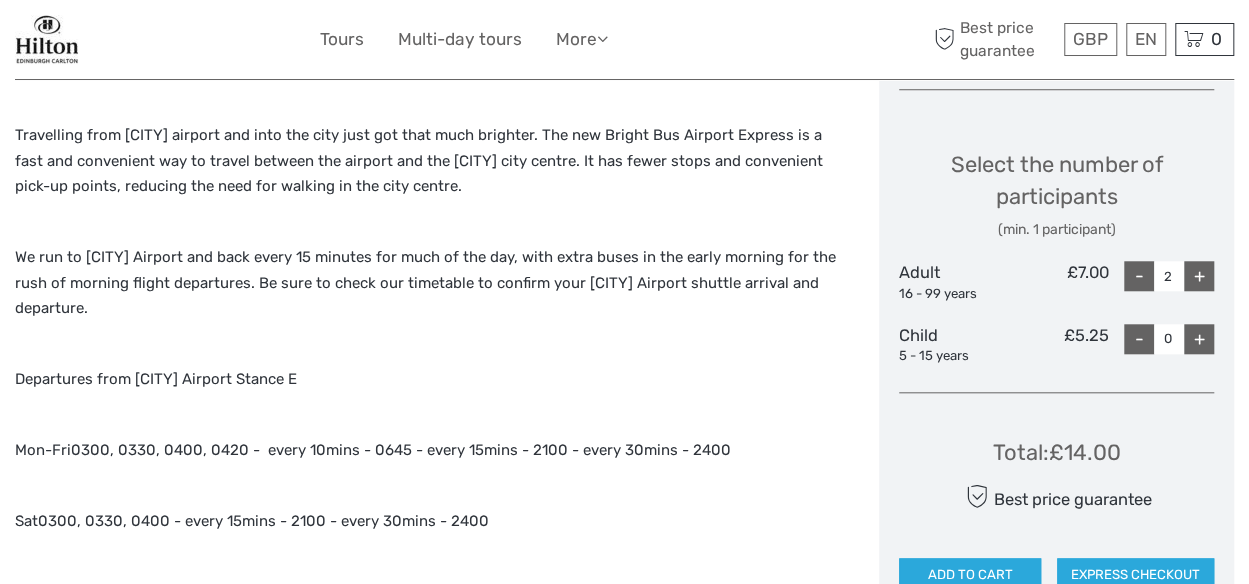 click on "+" at bounding box center [1199, 339] 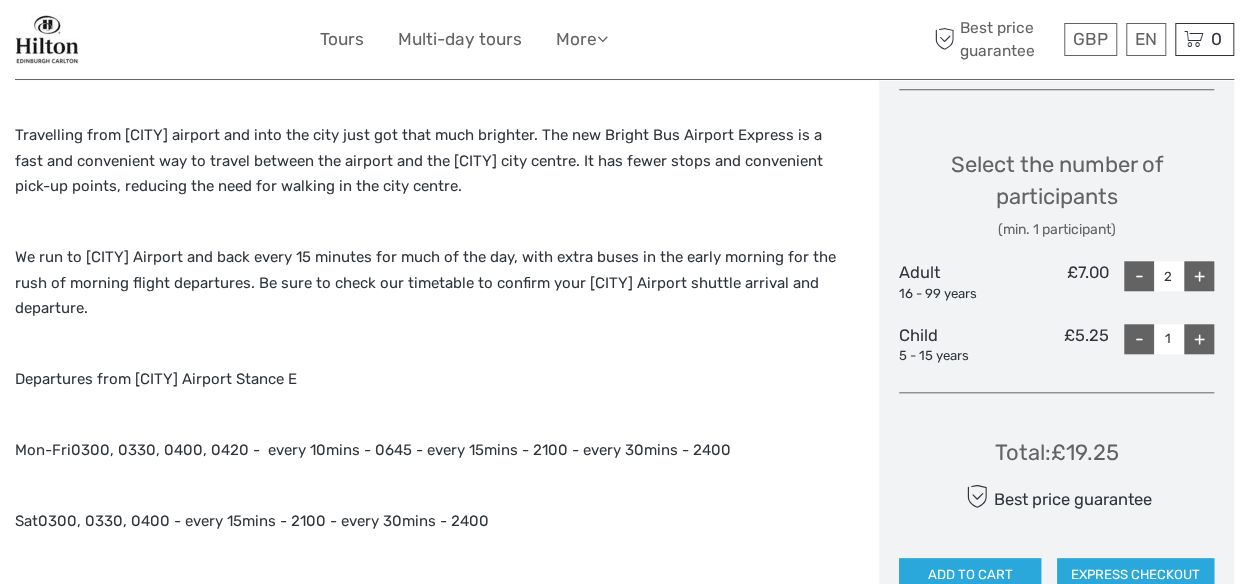 click on "+" at bounding box center (1199, 339) 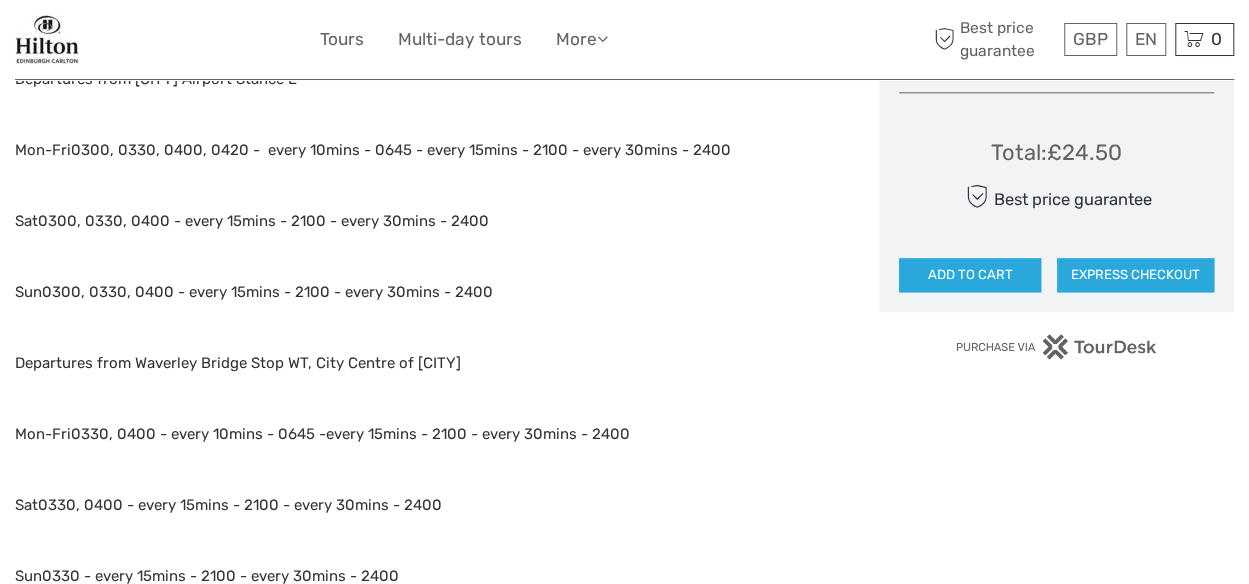 scroll, scrollTop: 1200, scrollLeft: 0, axis: vertical 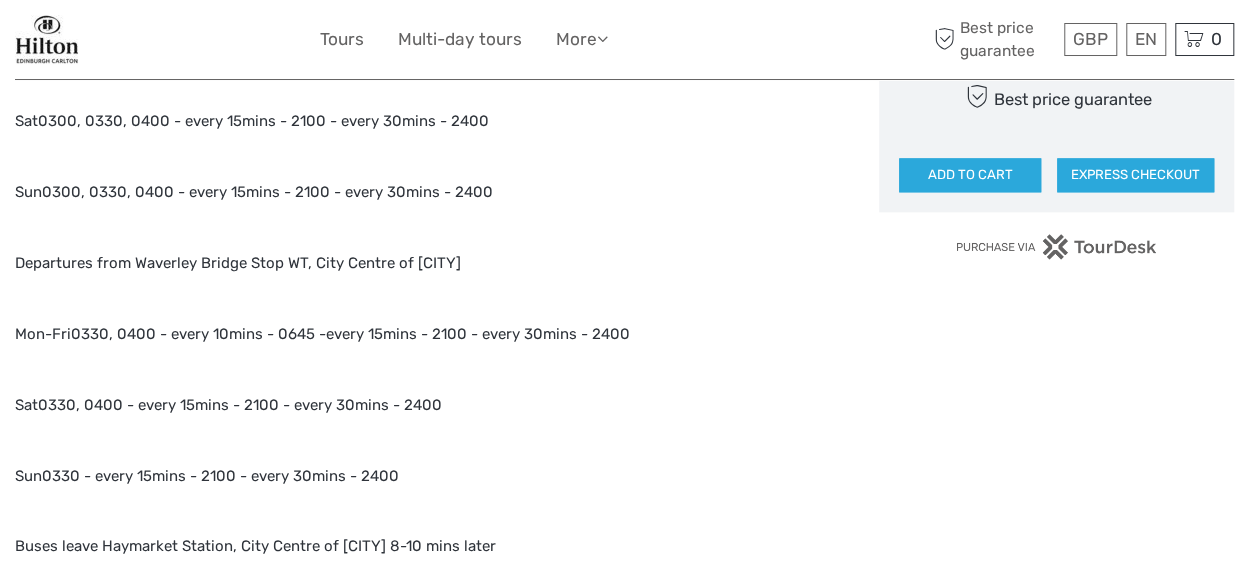 drag, startPoint x: 136, startPoint y: 265, endPoint x: 490, endPoint y: 269, distance: 354.02258 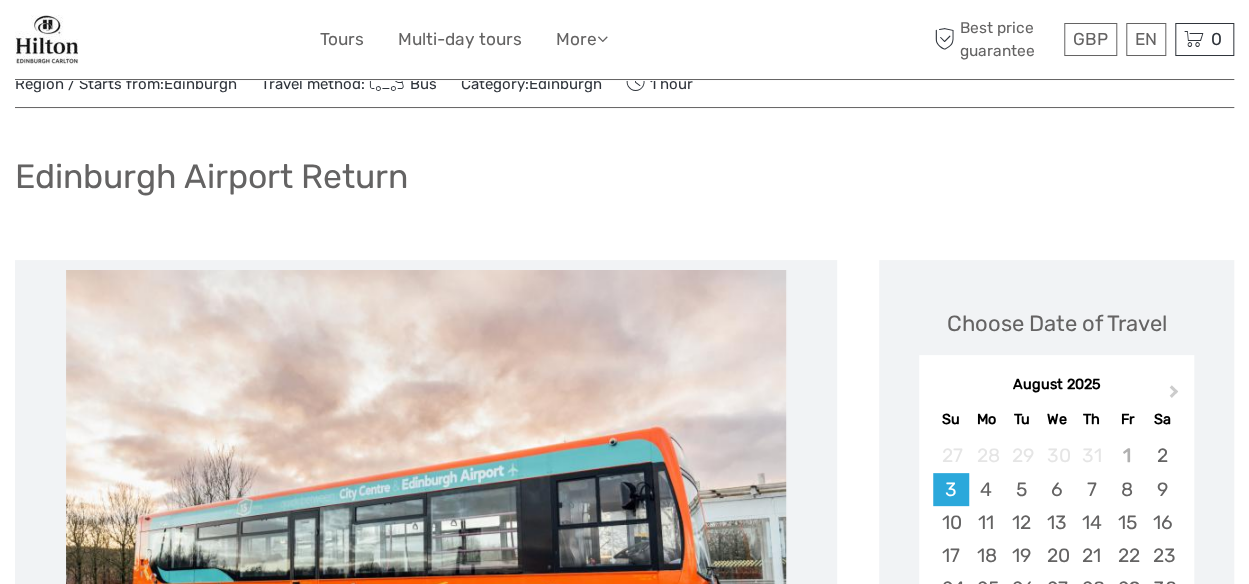 scroll, scrollTop: 0, scrollLeft: 0, axis: both 